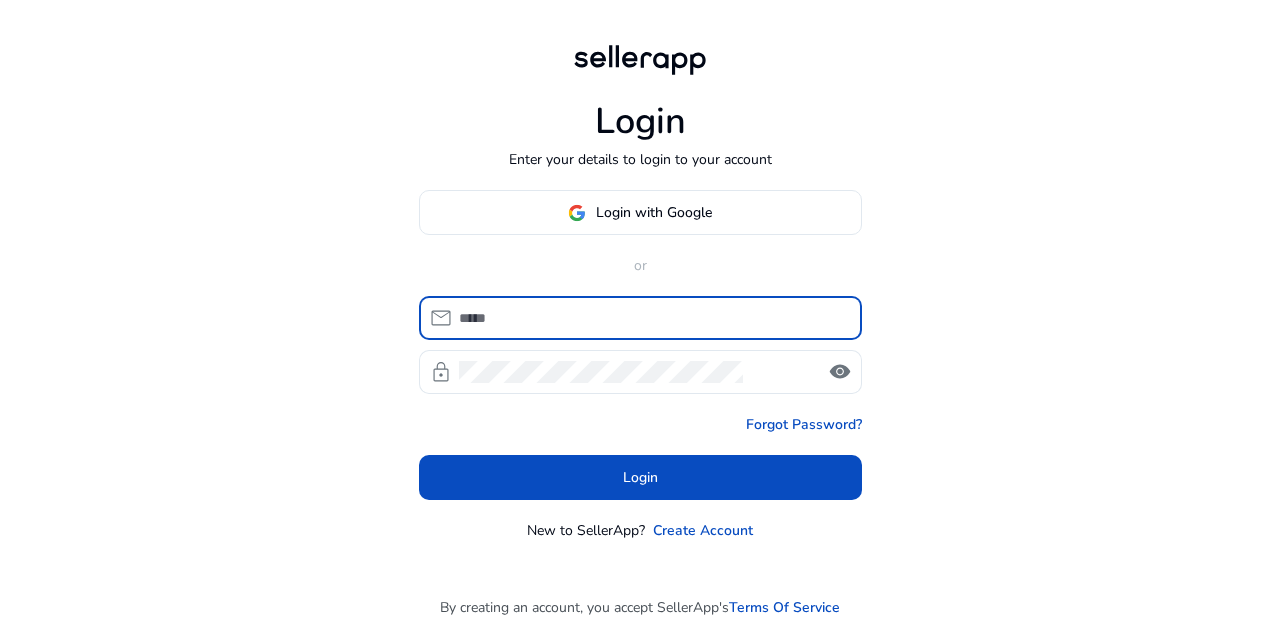 scroll, scrollTop: 0, scrollLeft: 0, axis: both 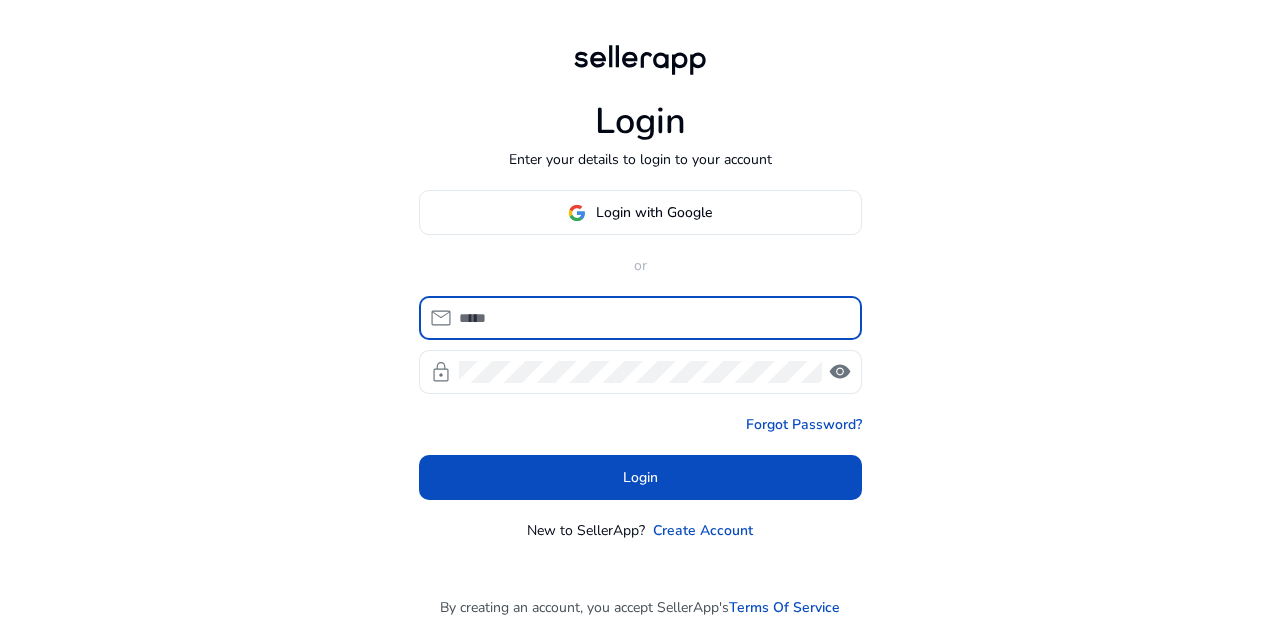 type on "**********" 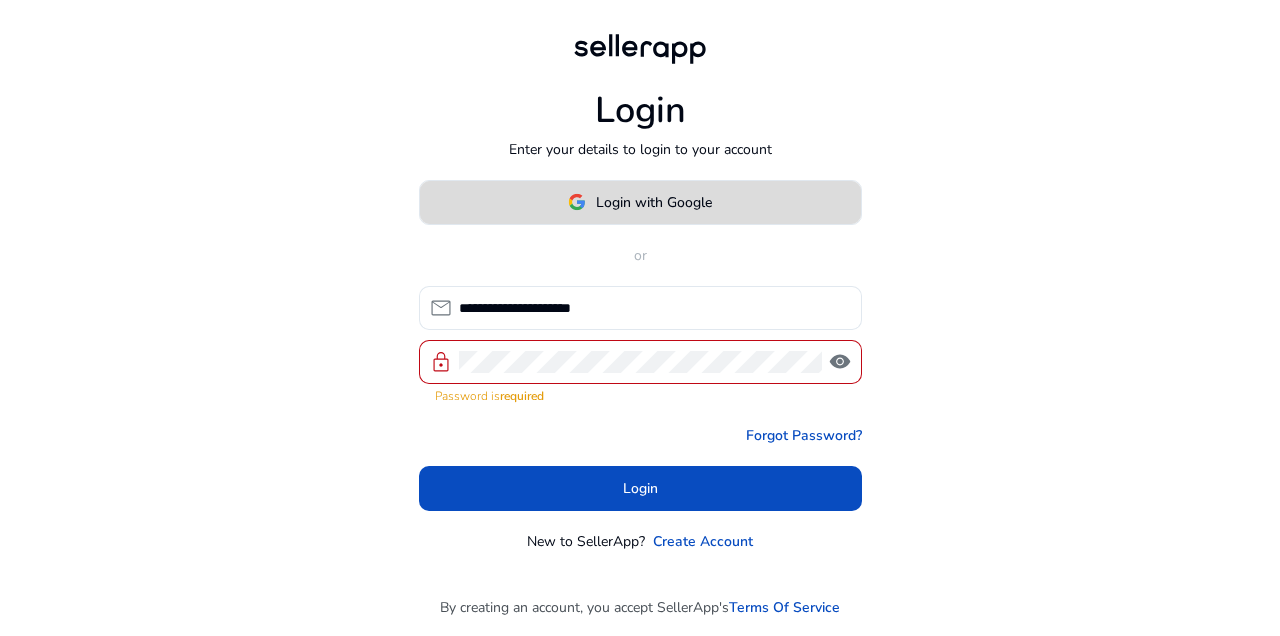 click on "Login with Google" 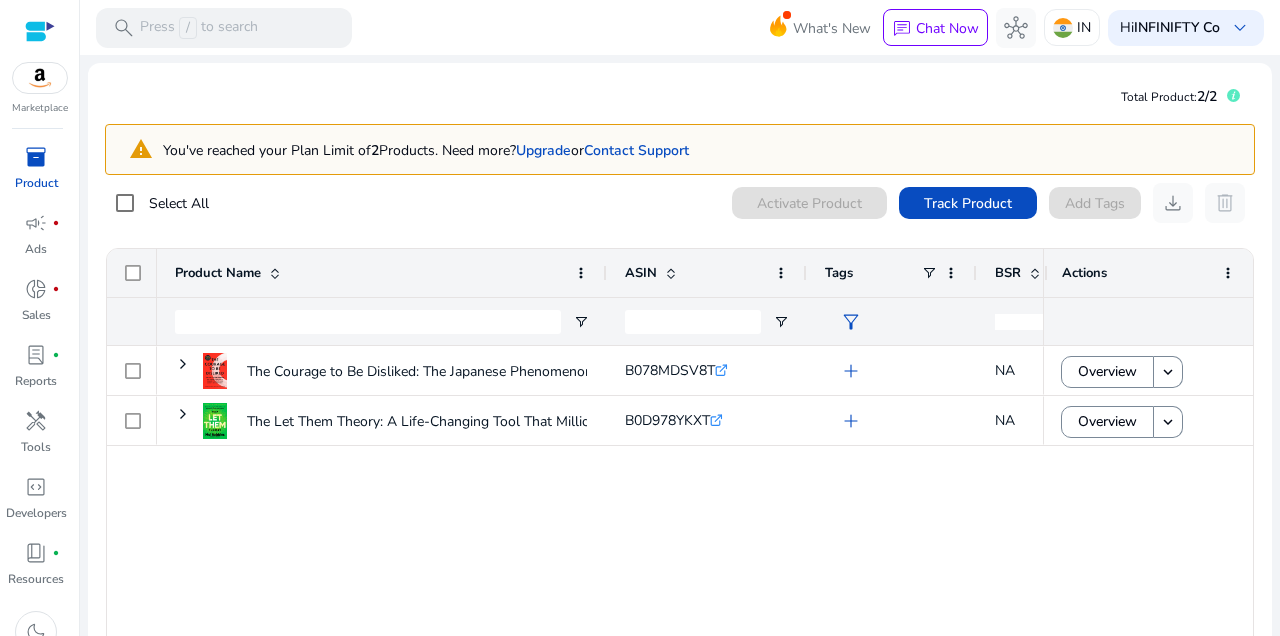 scroll, scrollTop: 0, scrollLeft: 0, axis: both 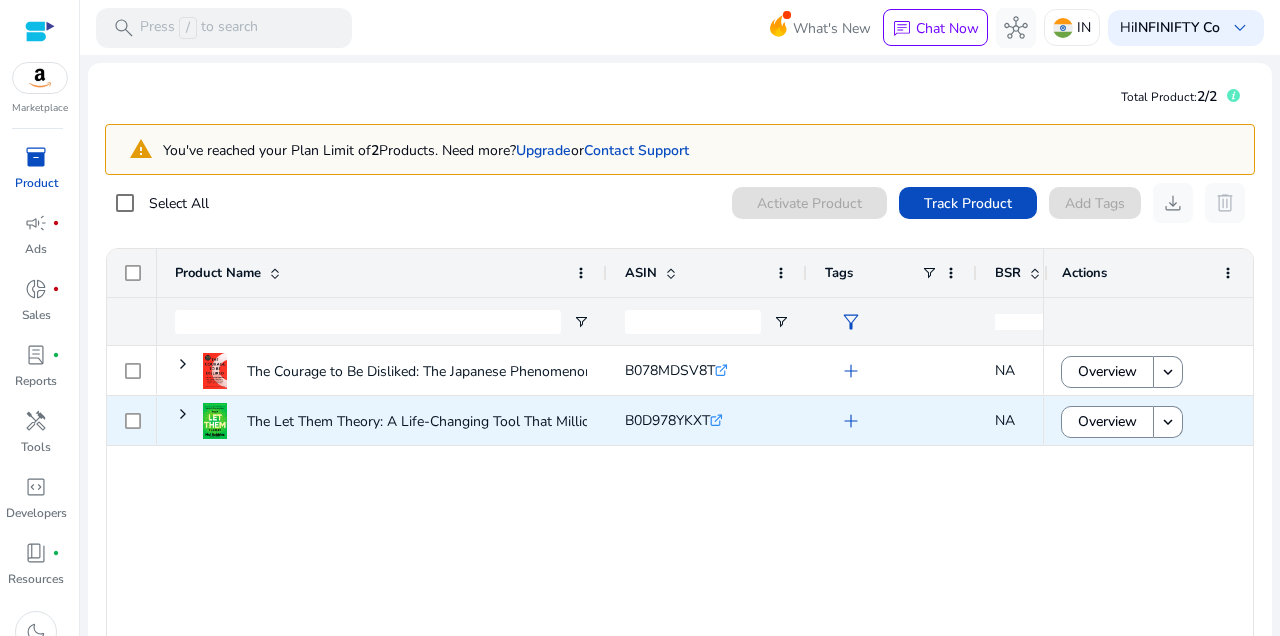 click 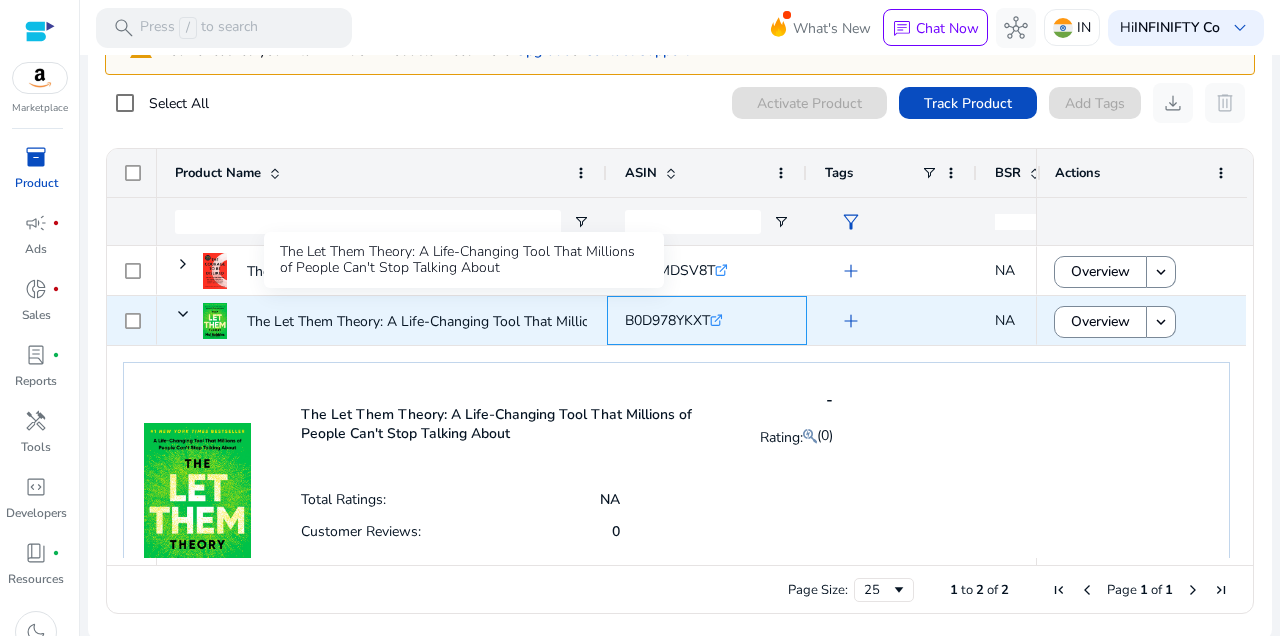 scroll, scrollTop: 104, scrollLeft: 0, axis: vertical 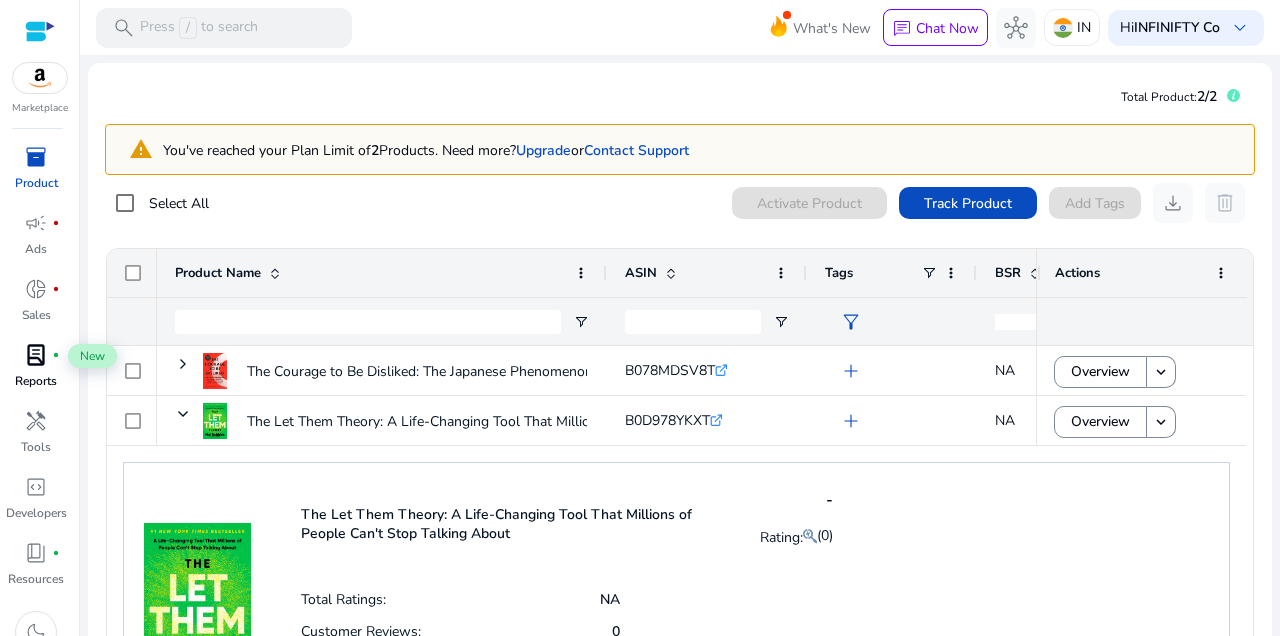 click on "lab_profile" at bounding box center (36, 355) 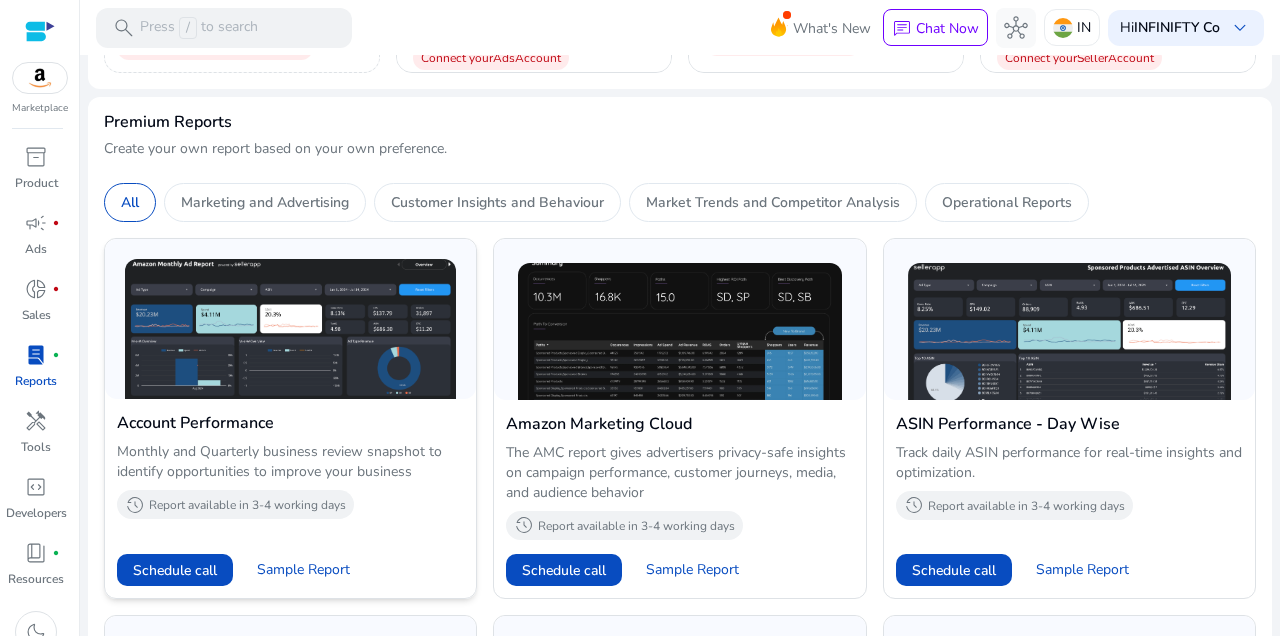 scroll, scrollTop: 747, scrollLeft: 0, axis: vertical 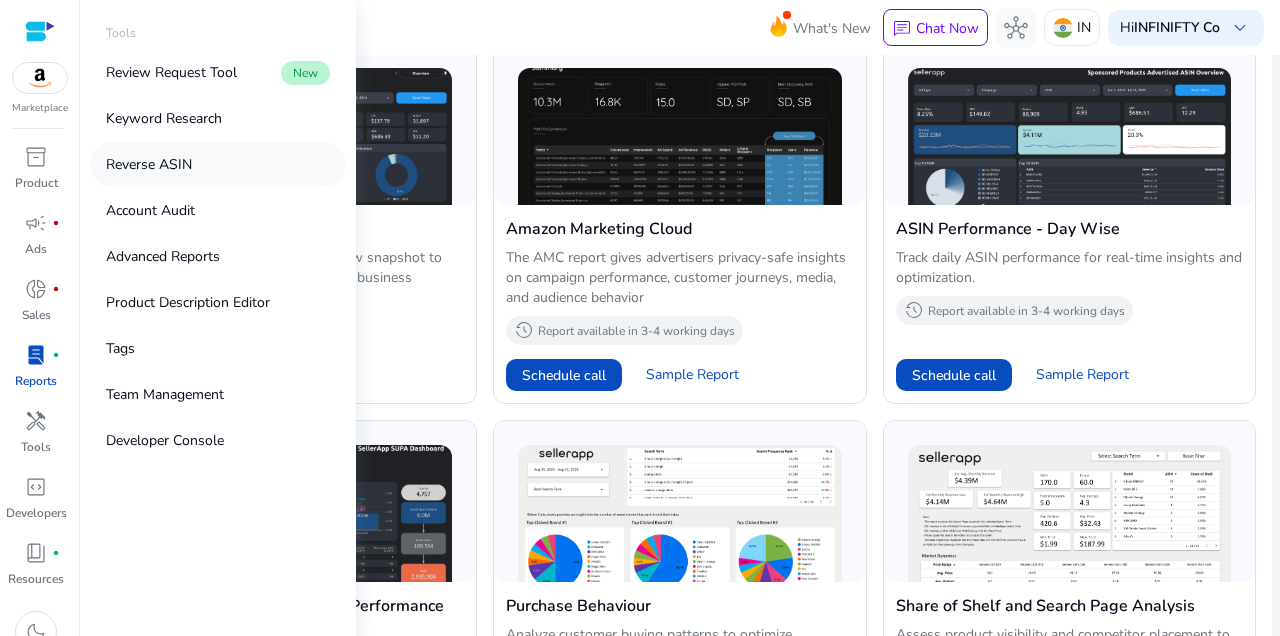 click on "Reverse ASIN" at bounding box center [149, 164] 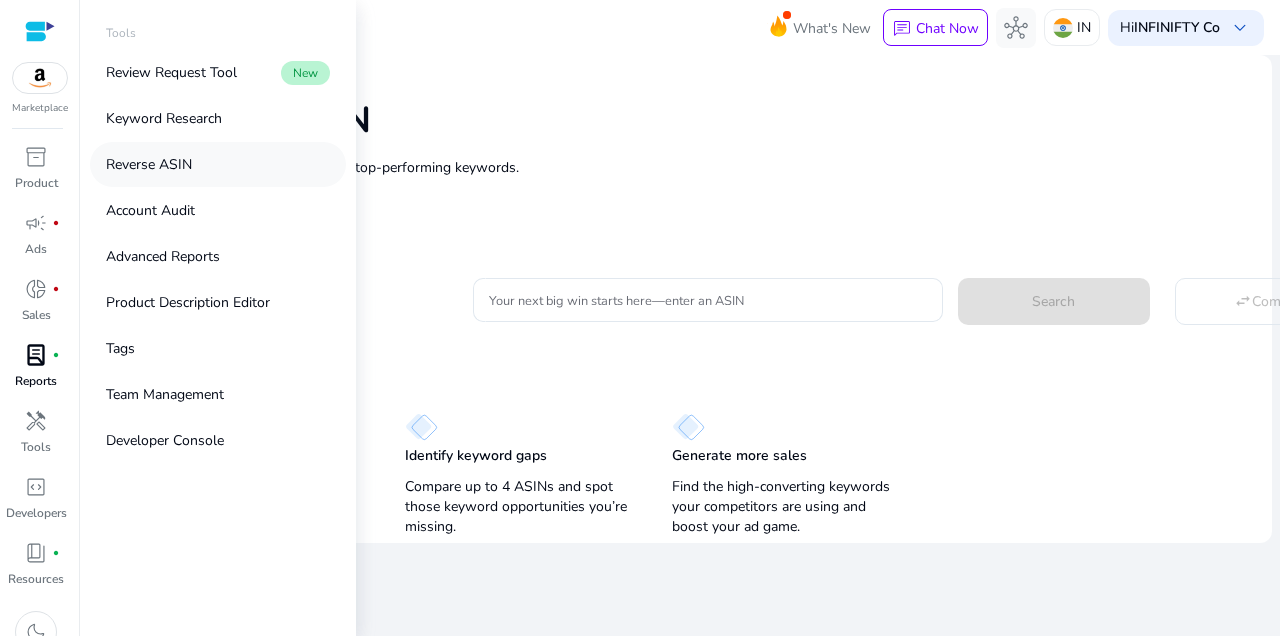 scroll, scrollTop: 0, scrollLeft: 0, axis: both 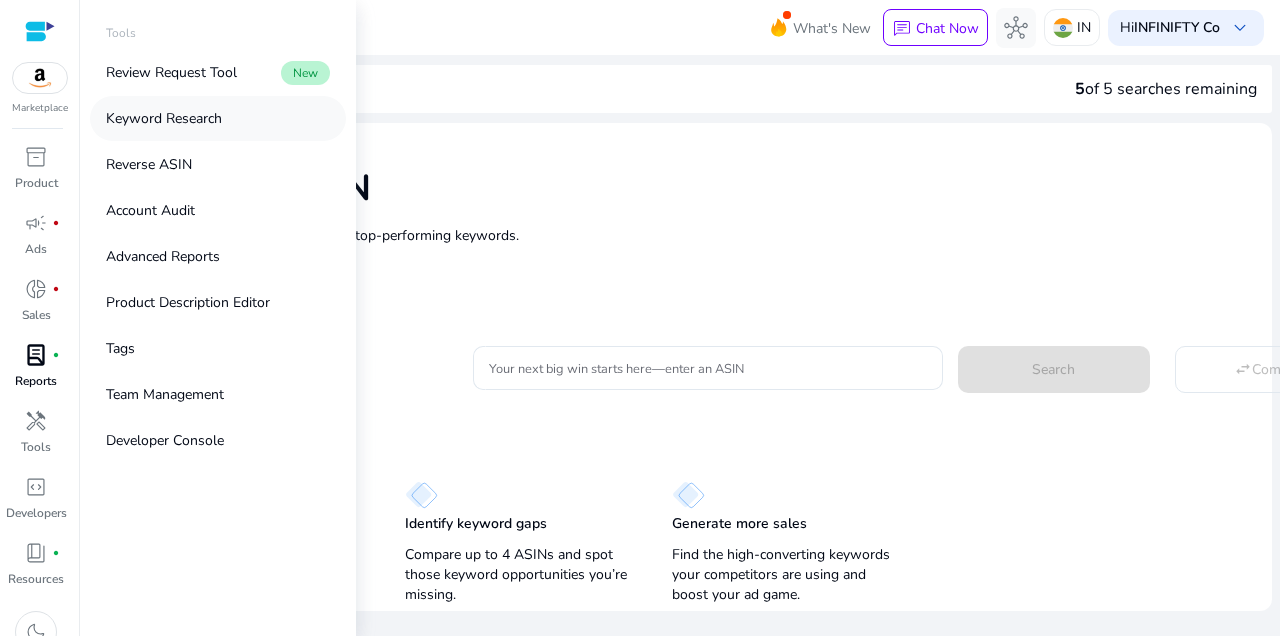 click on "Keyword Research" at bounding box center (164, 118) 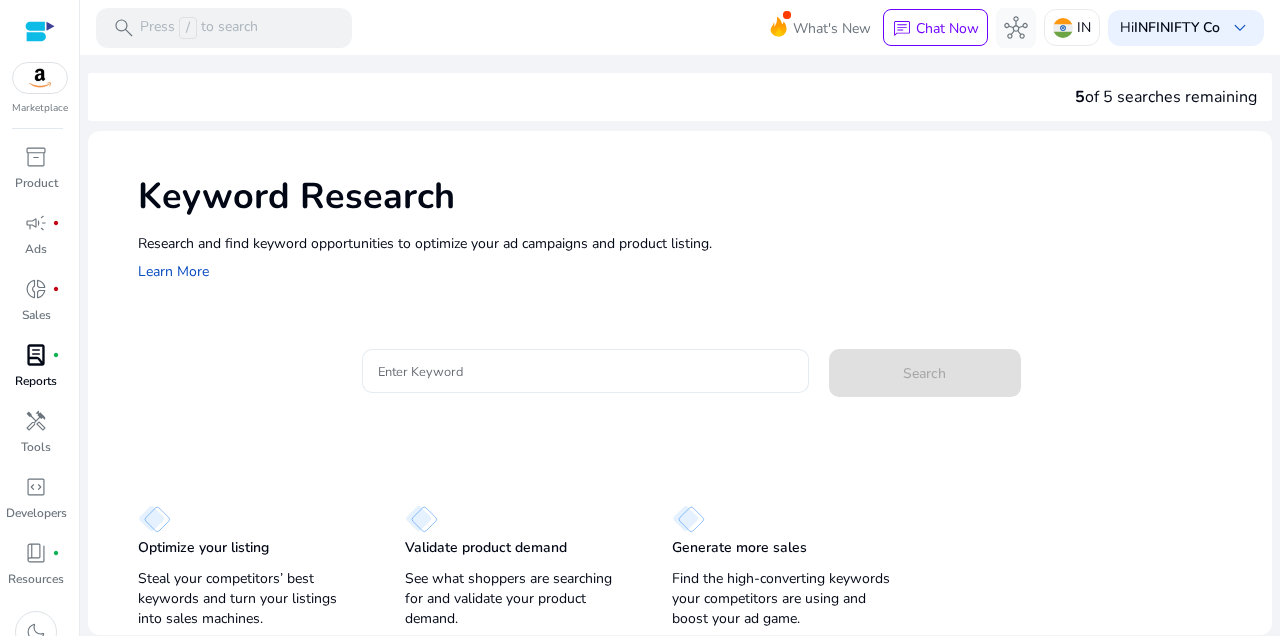 click on "Enter Keyword" at bounding box center [585, 371] 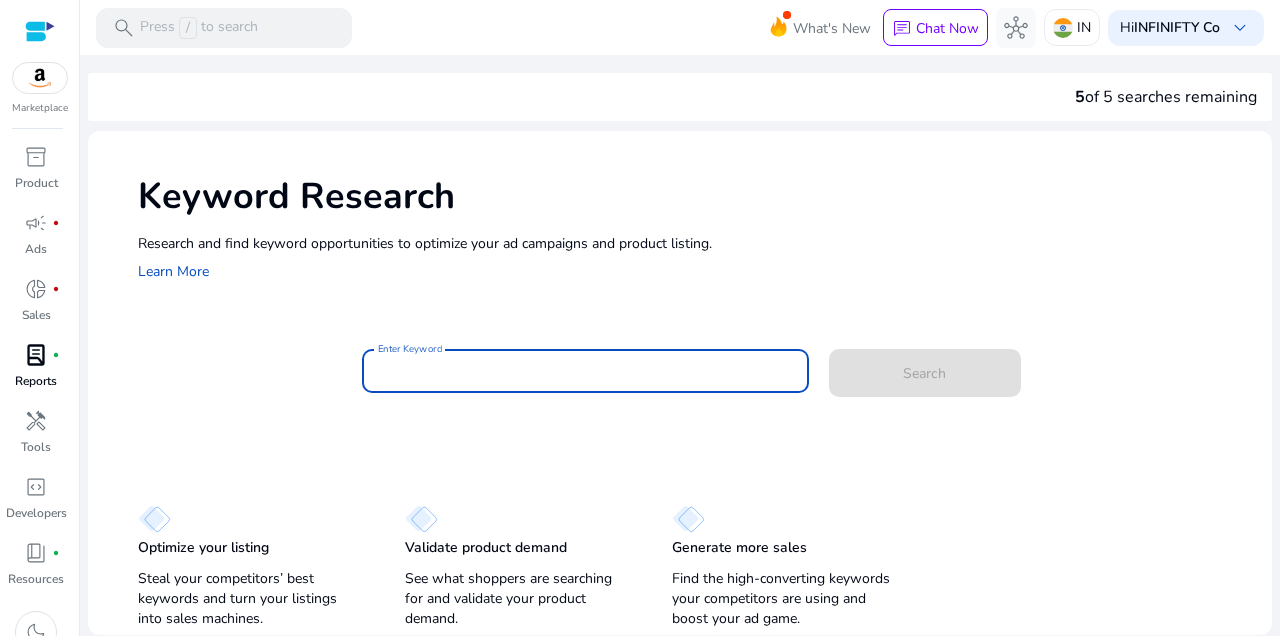 paste on "**********" 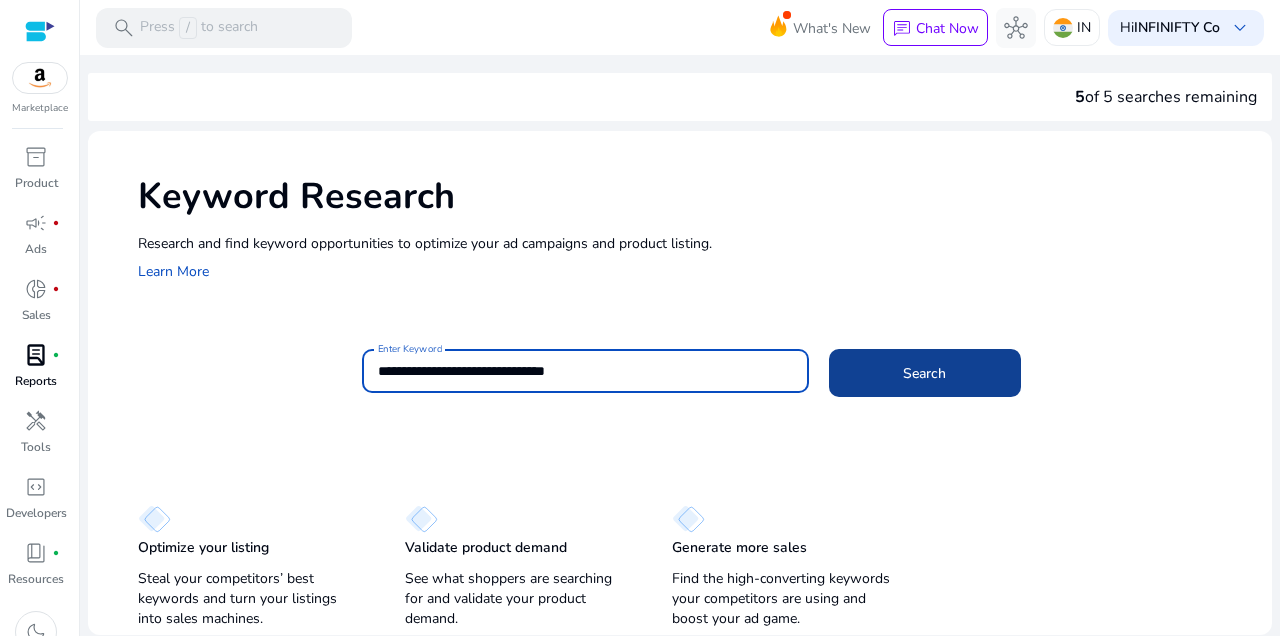 type on "**********" 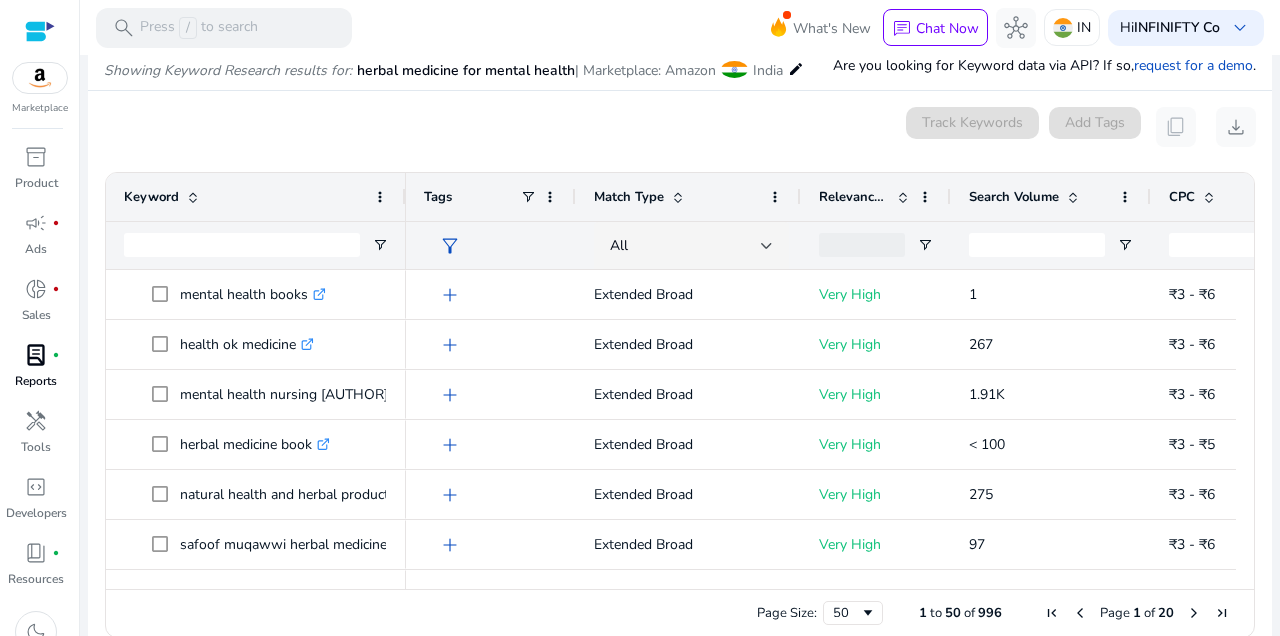 scroll, scrollTop: 238, scrollLeft: 0, axis: vertical 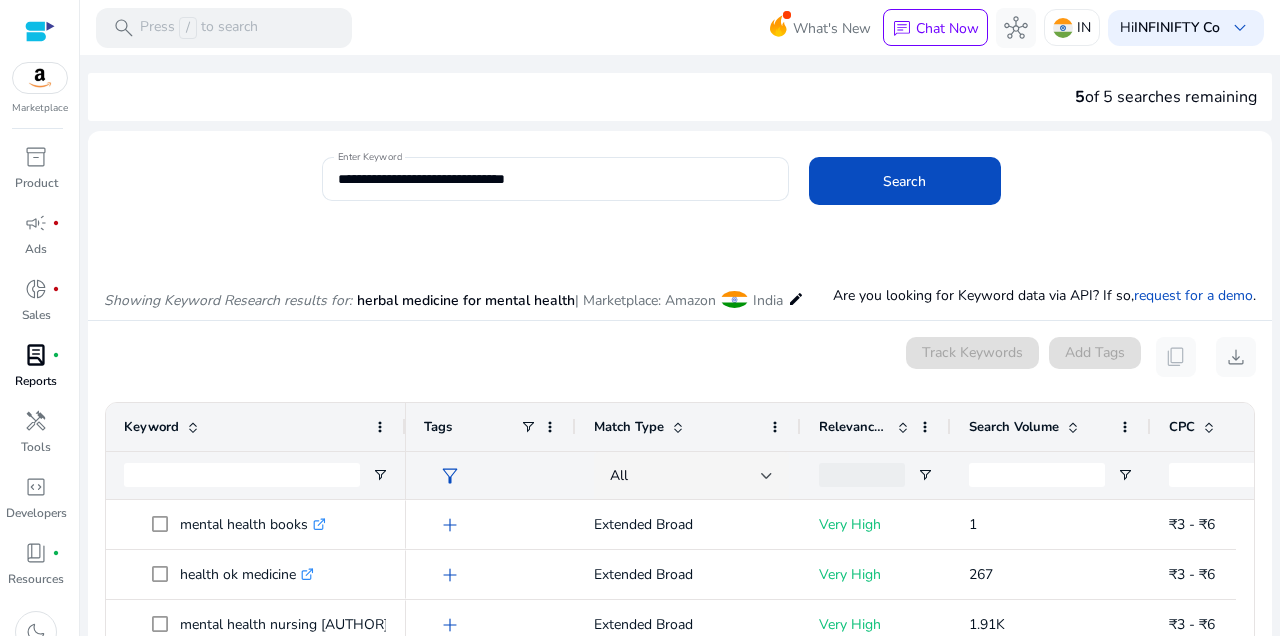 click at bounding box center [734, 299] 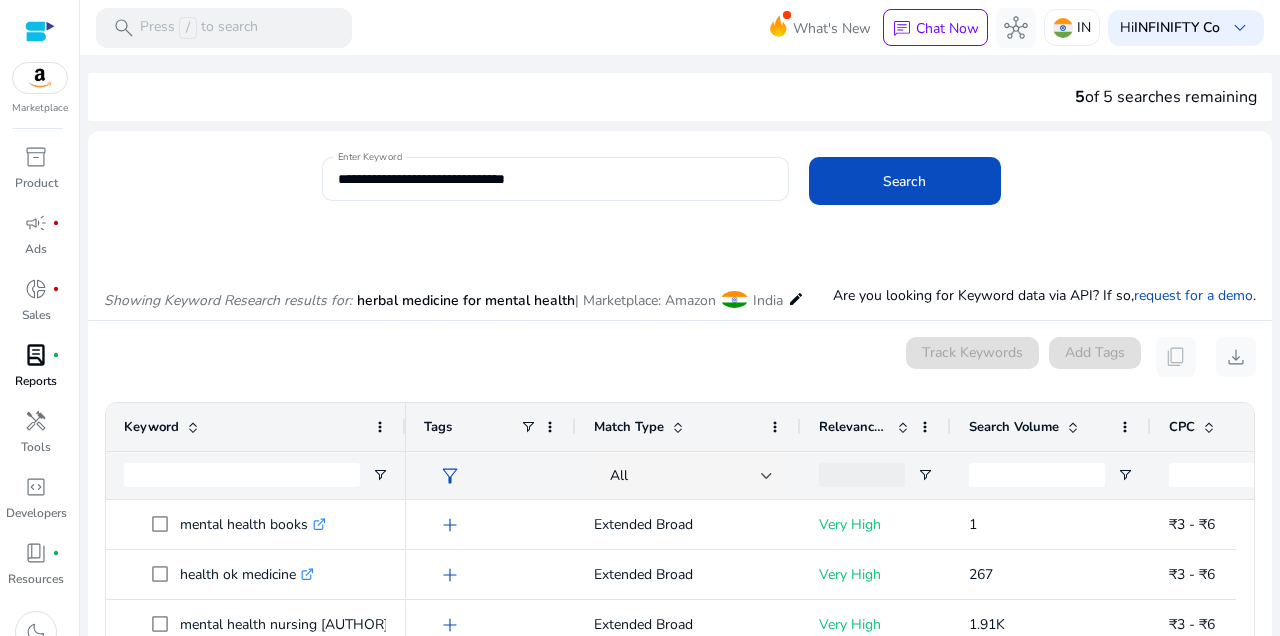 click on "edit" at bounding box center (796, 299) 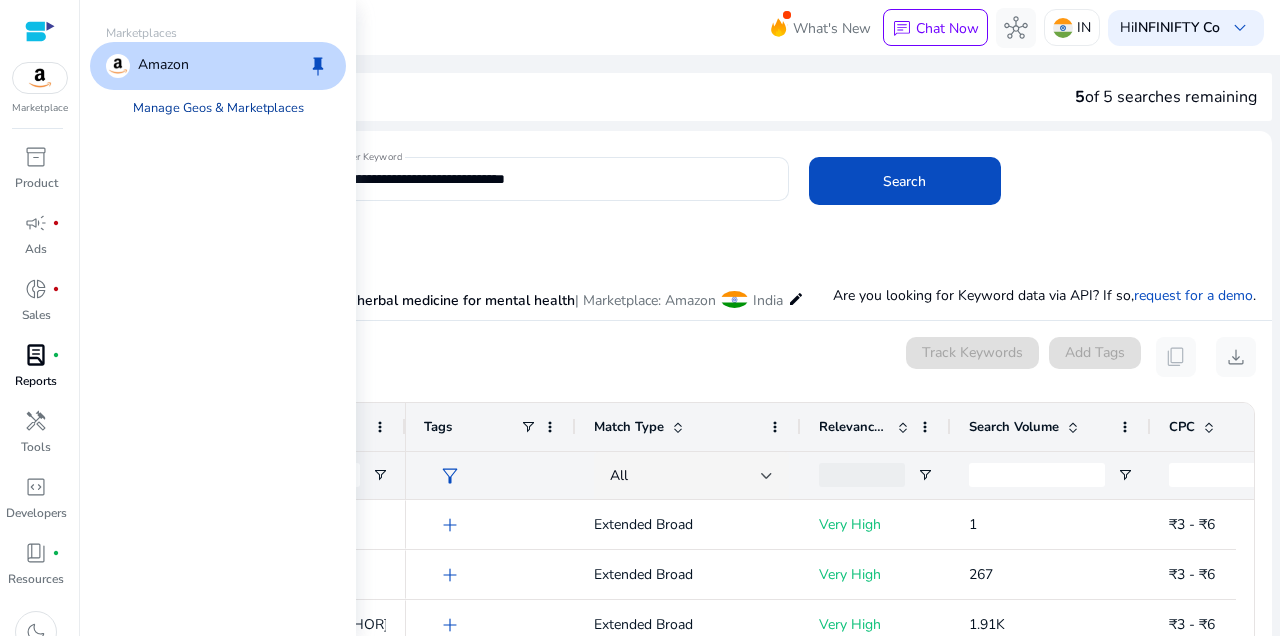 click on "Manage Geos & Marketplaces" at bounding box center [218, 108] 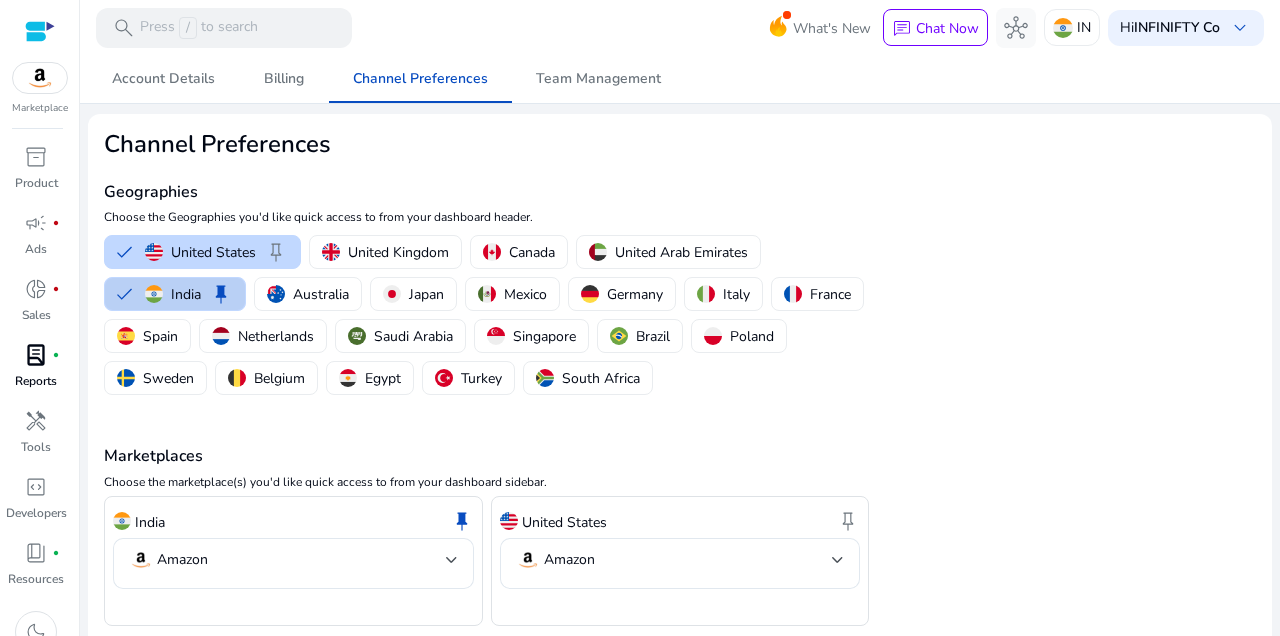click on "India   keep" at bounding box center (175, 294) 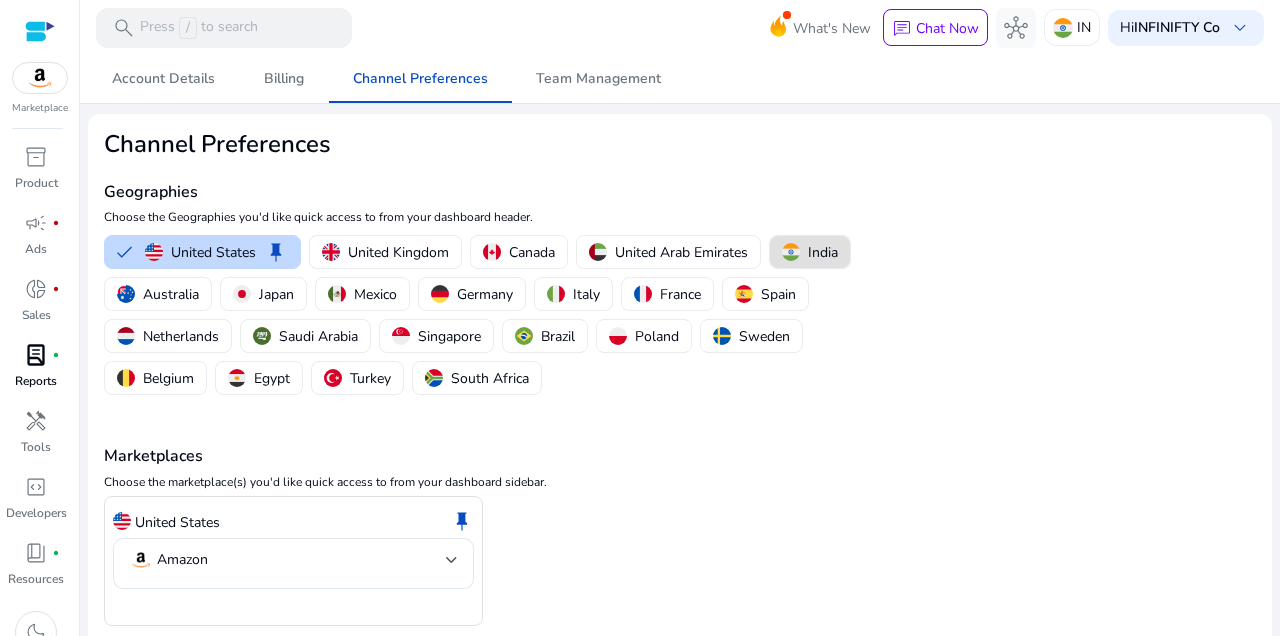 click on "Channel Preferences Geographies  Choose the Geographies you'd like quick access to from your dashboard header.   [COUNTRY]   keep   [COUNTRY]   [COUNTRY]   [COUNTRY]   [COUNTRY]   [COUNTRY]   [COUNTRY]   [COUNTRY]   [COUNTRY]   [COUNTRY]   [COUNTRY]   [COUNTRY]   [COUNTRY]   [COUNTRY]   [COUNTRY]   [COUNTRY]  Marketplaces  Choose the marketplace(s) you'd like quick access to from your dashboard sidebar.  [COUNTRY]  keep   Amazon   Save Preferences" 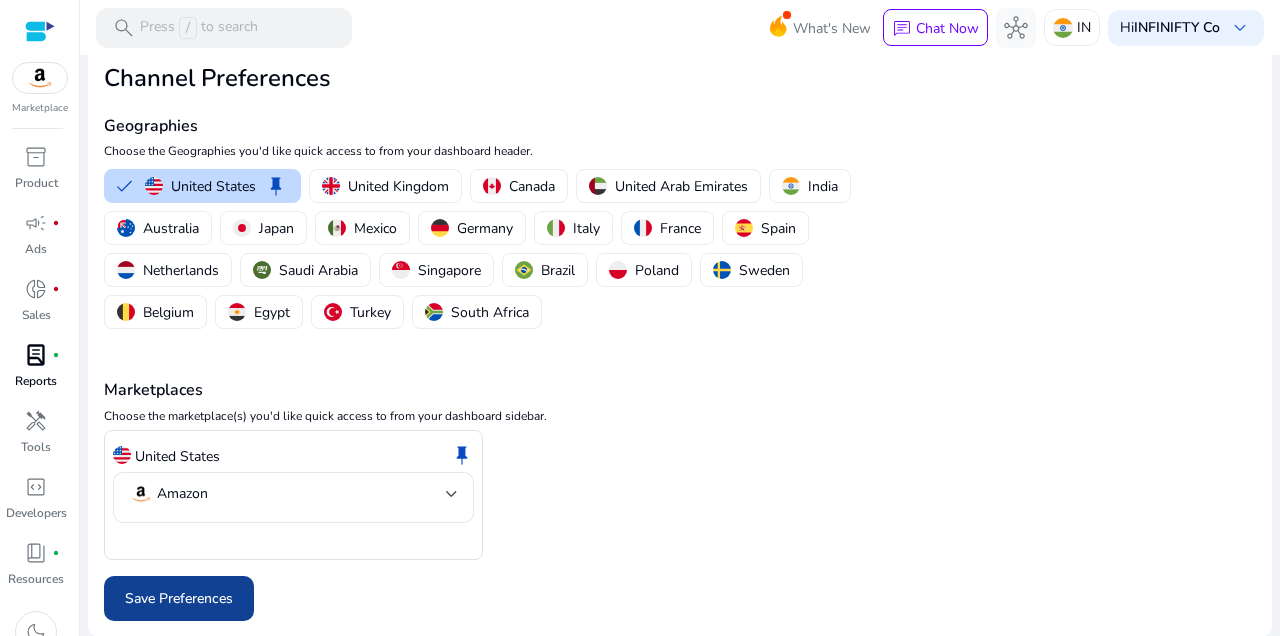 click on "Save Preferences" 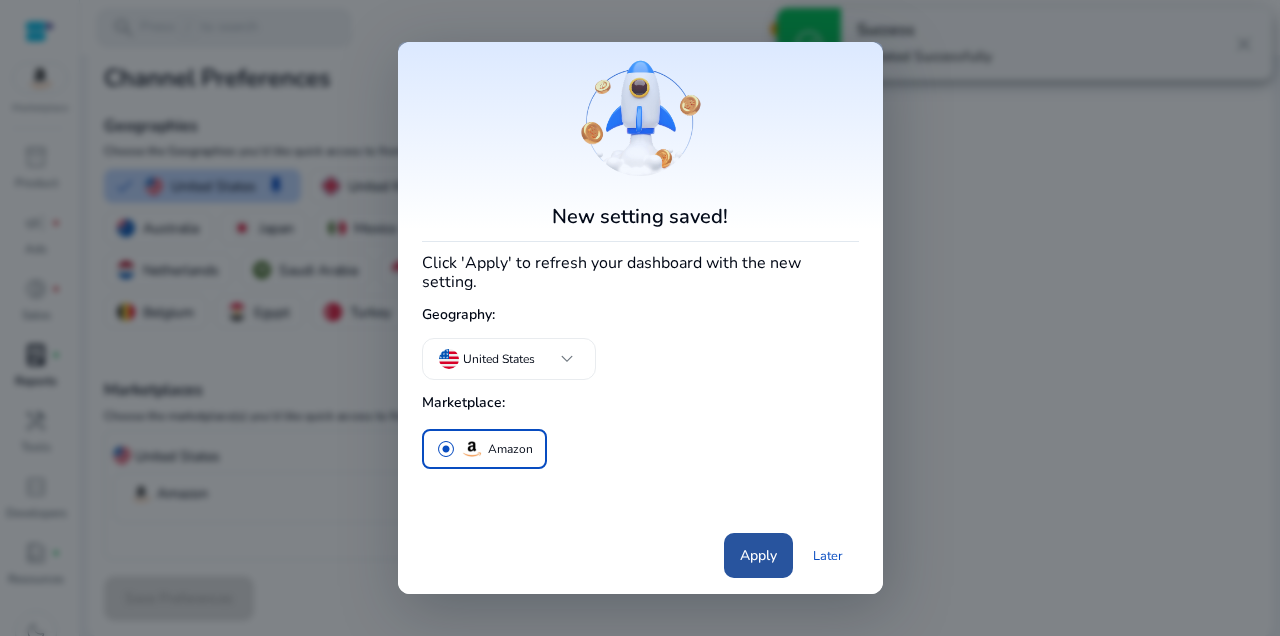 click on "Apply" at bounding box center (758, 555) 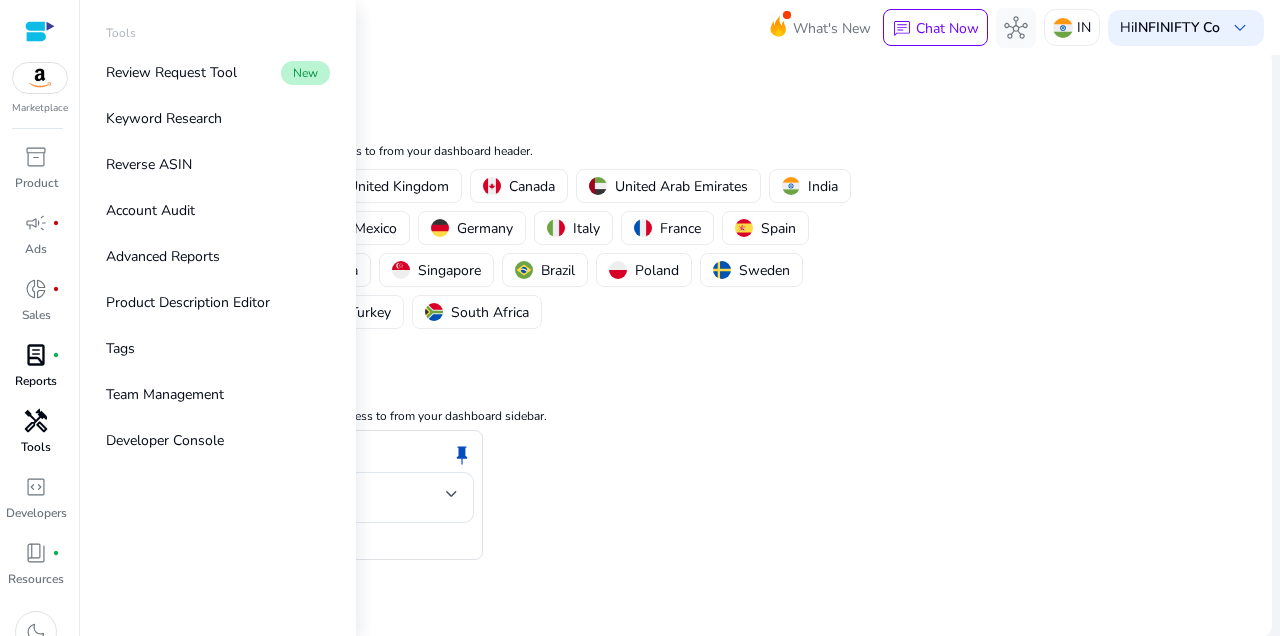 click on "handyman" at bounding box center [36, 421] 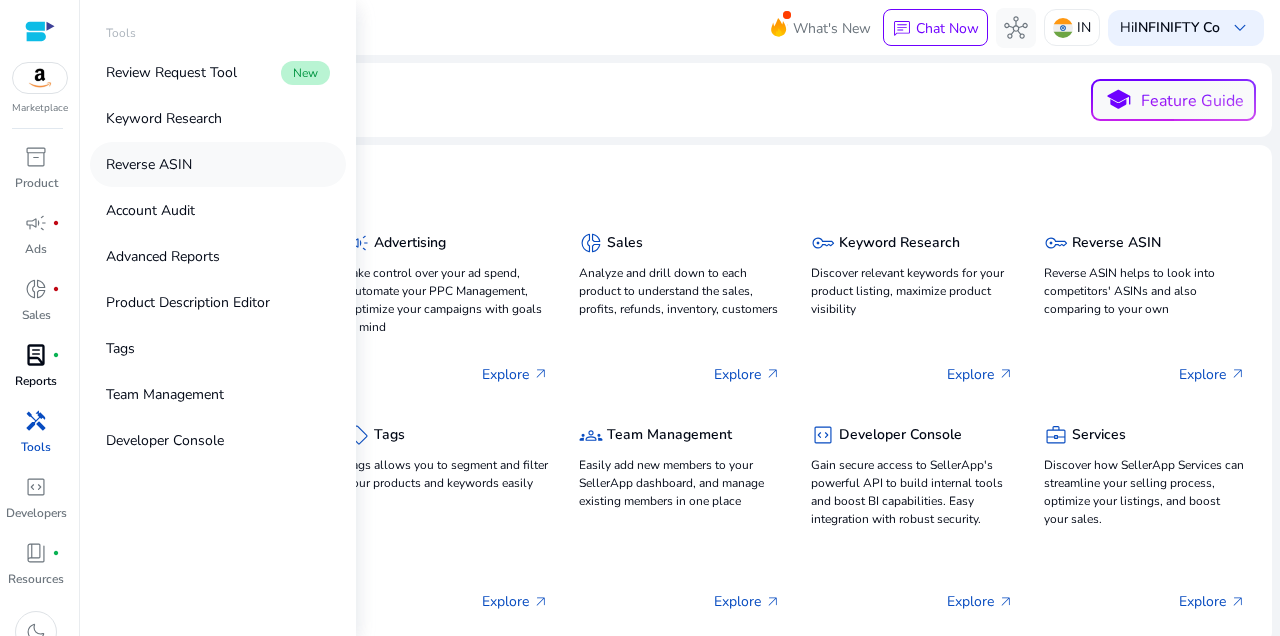 click on "Reverse ASIN" at bounding box center (149, 164) 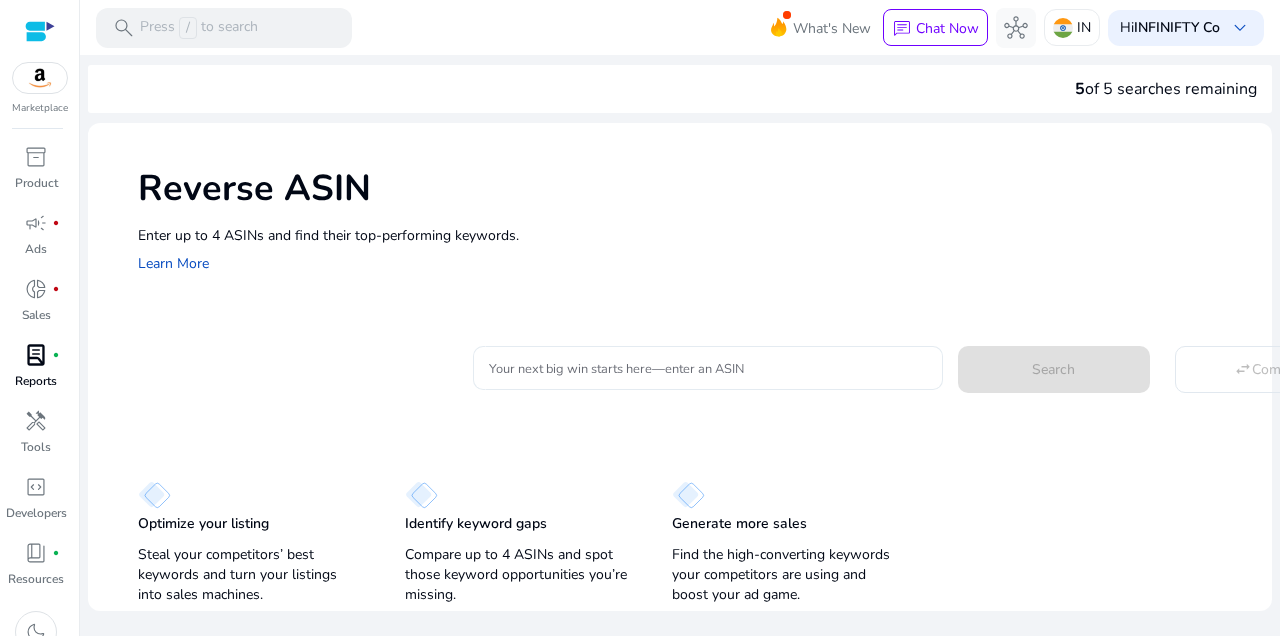 click on "Your next big win starts here—enter an ASIN" at bounding box center [708, 368] 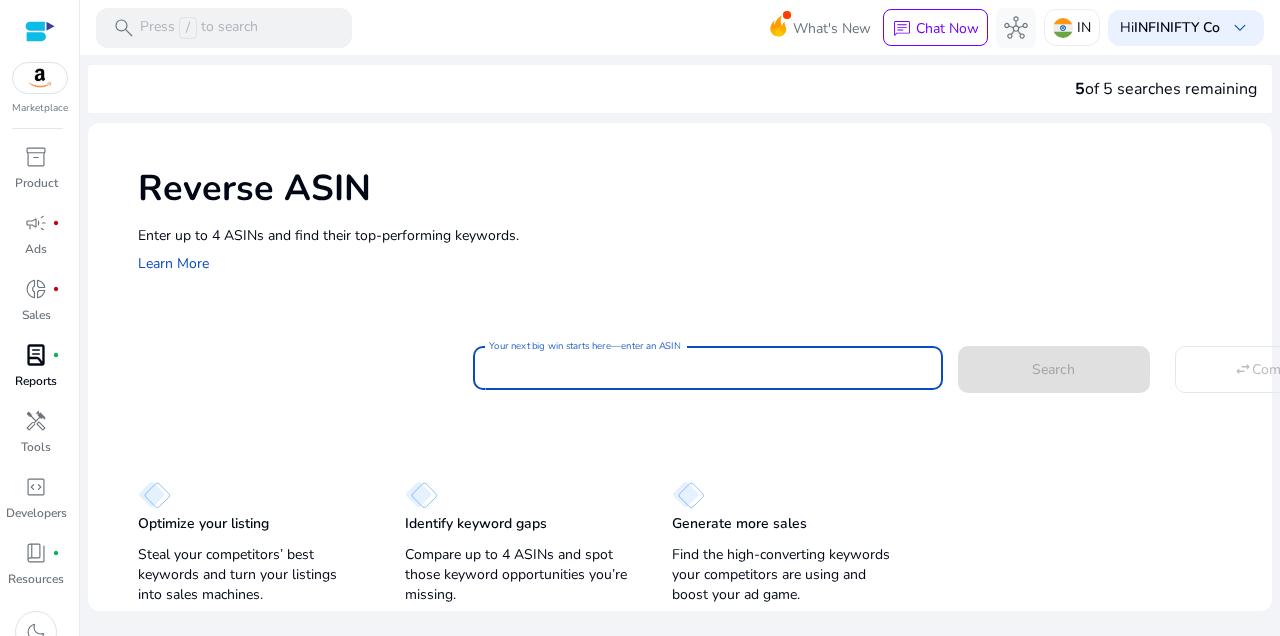 paste on "**********" 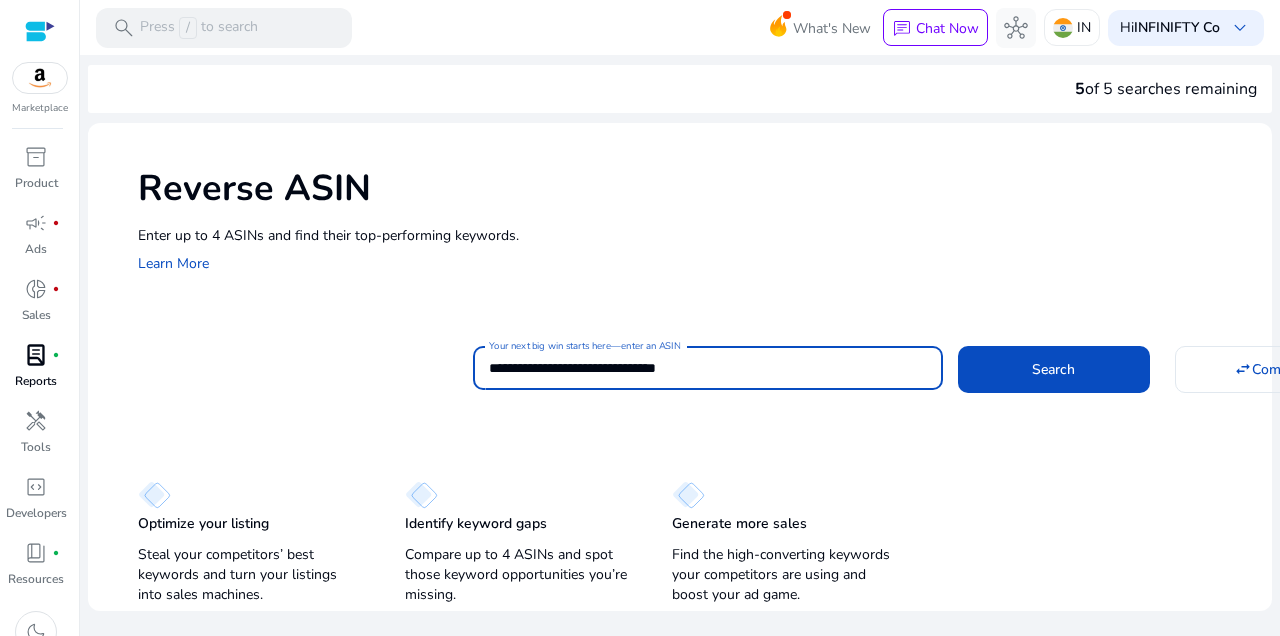 drag, startPoint x: 717, startPoint y: 371, endPoint x: 461, endPoint y: 368, distance: 256.01758 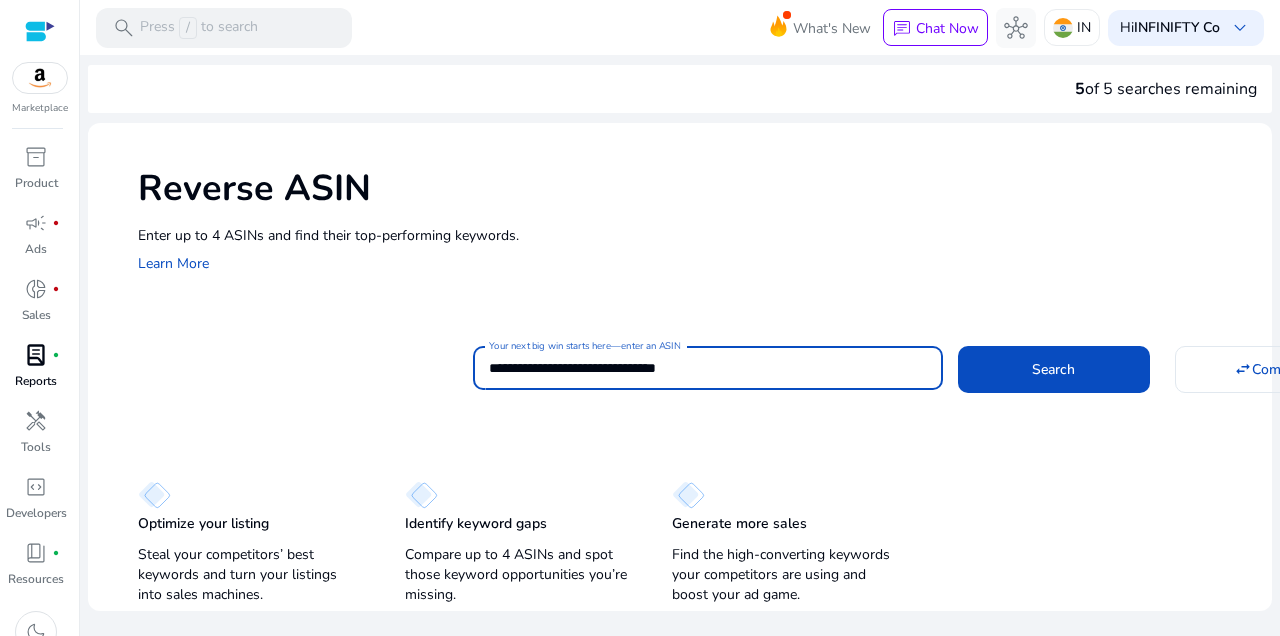 paste 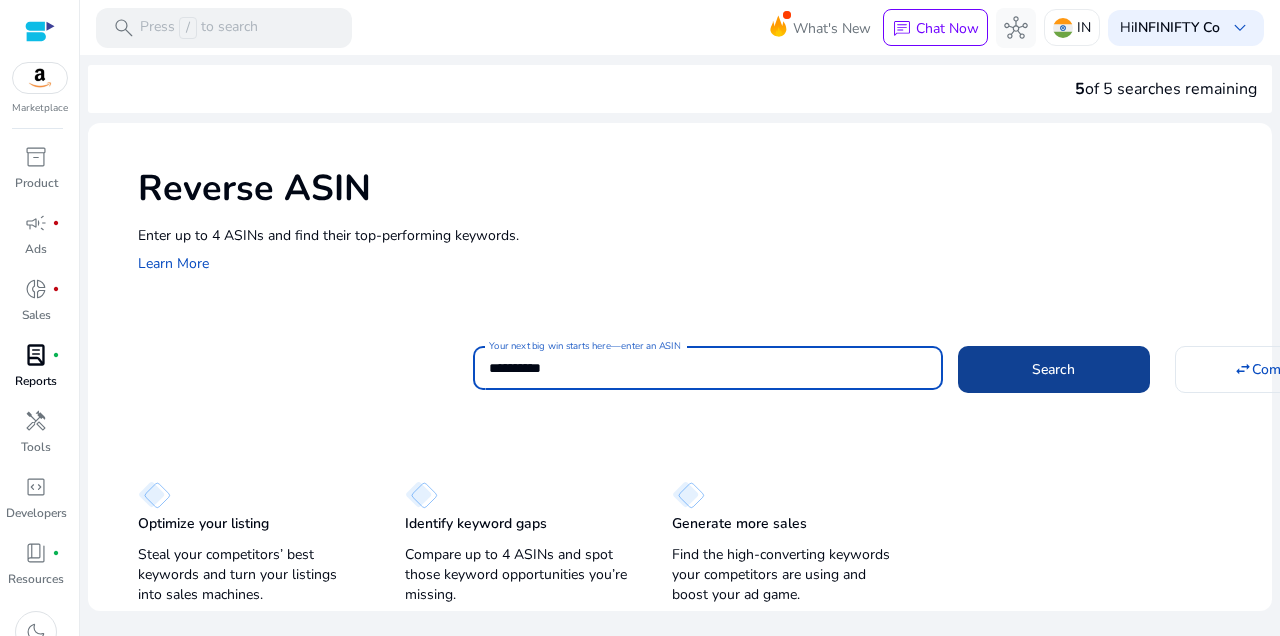 type on "**********" 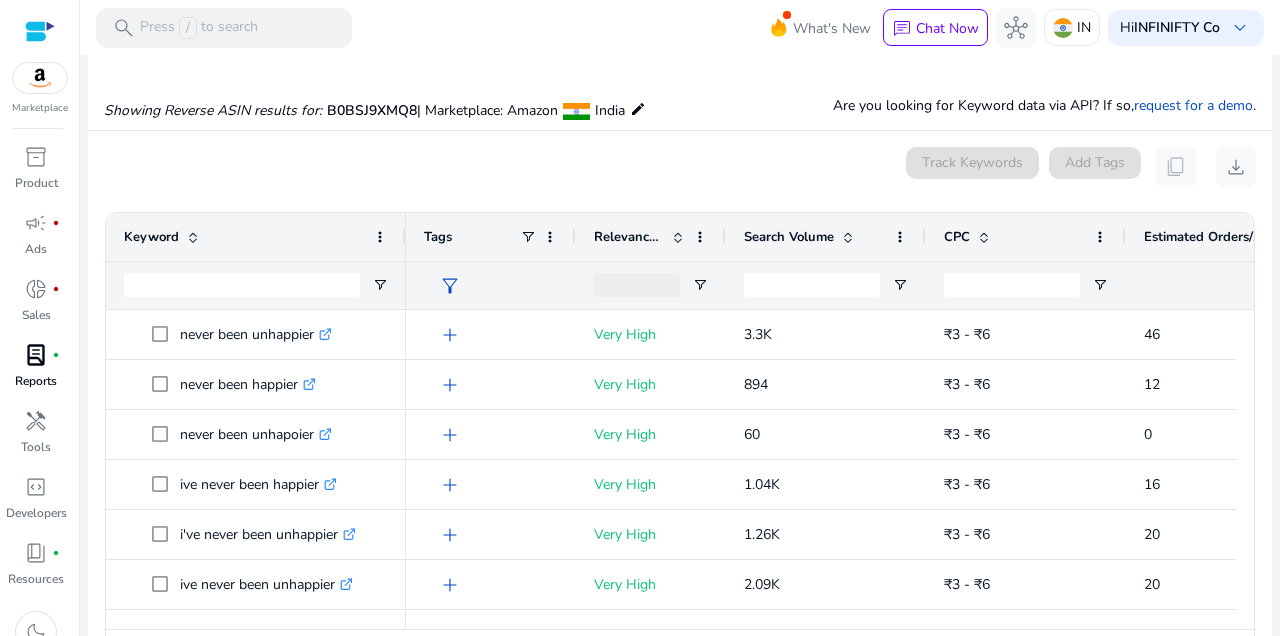 scroll, scrollTop: 214, scrollLeft: 0, axis: vertical 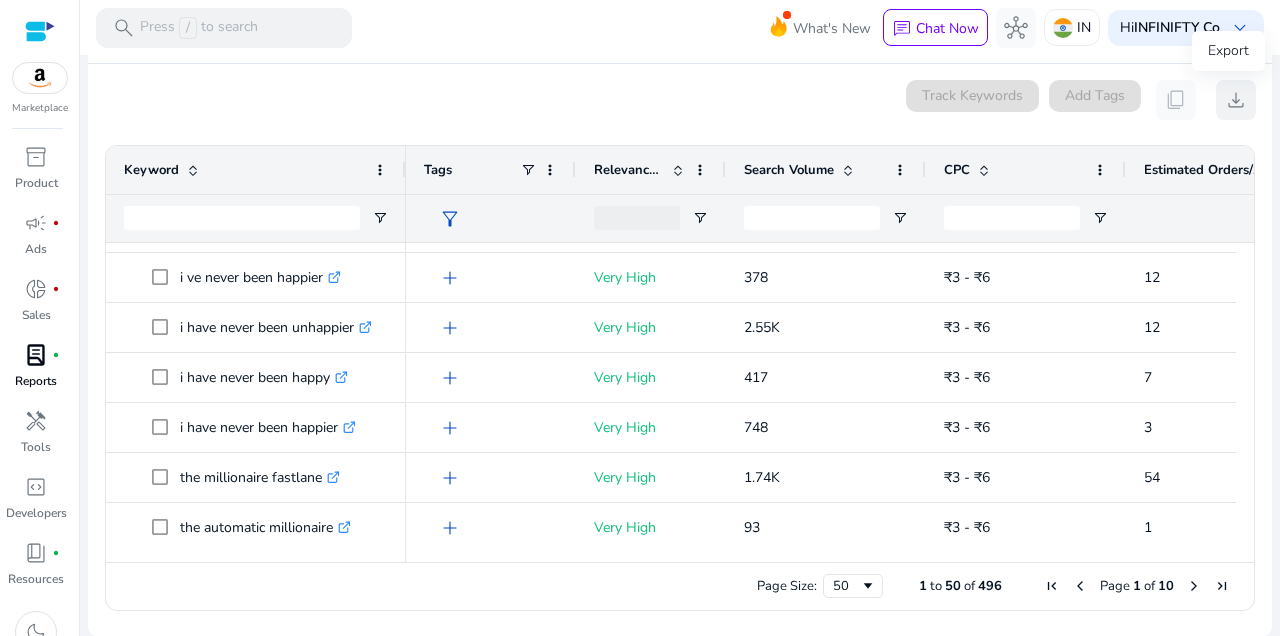 click on "download" 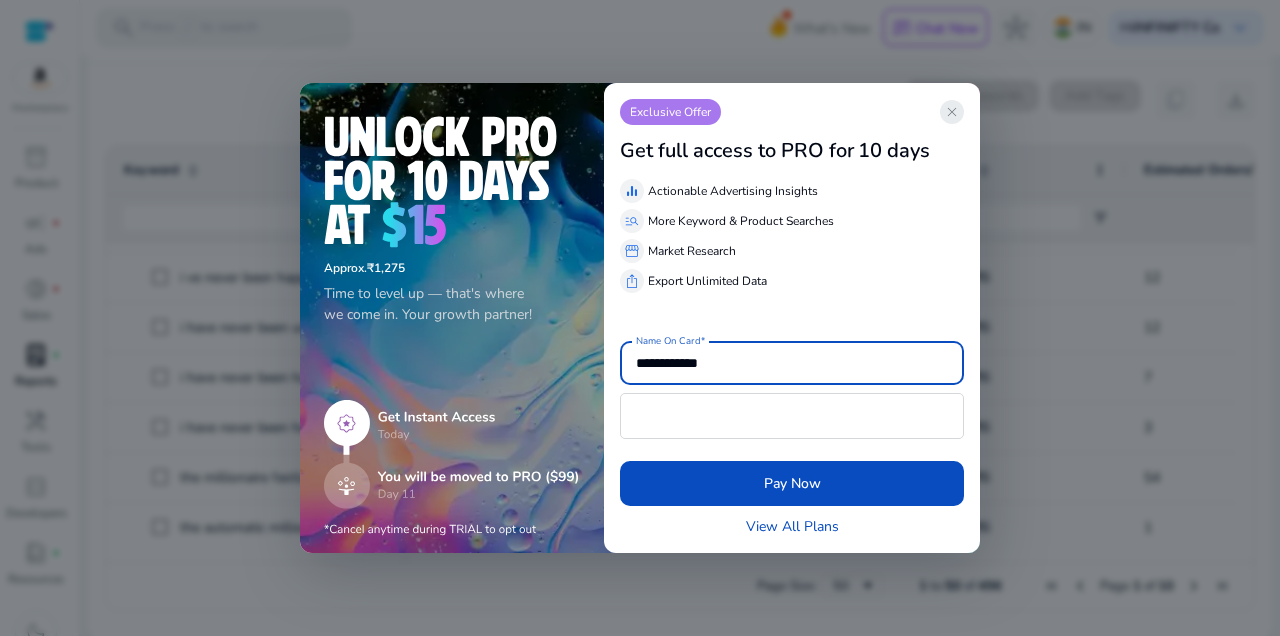click on "close" at bounding box center [952, 112] 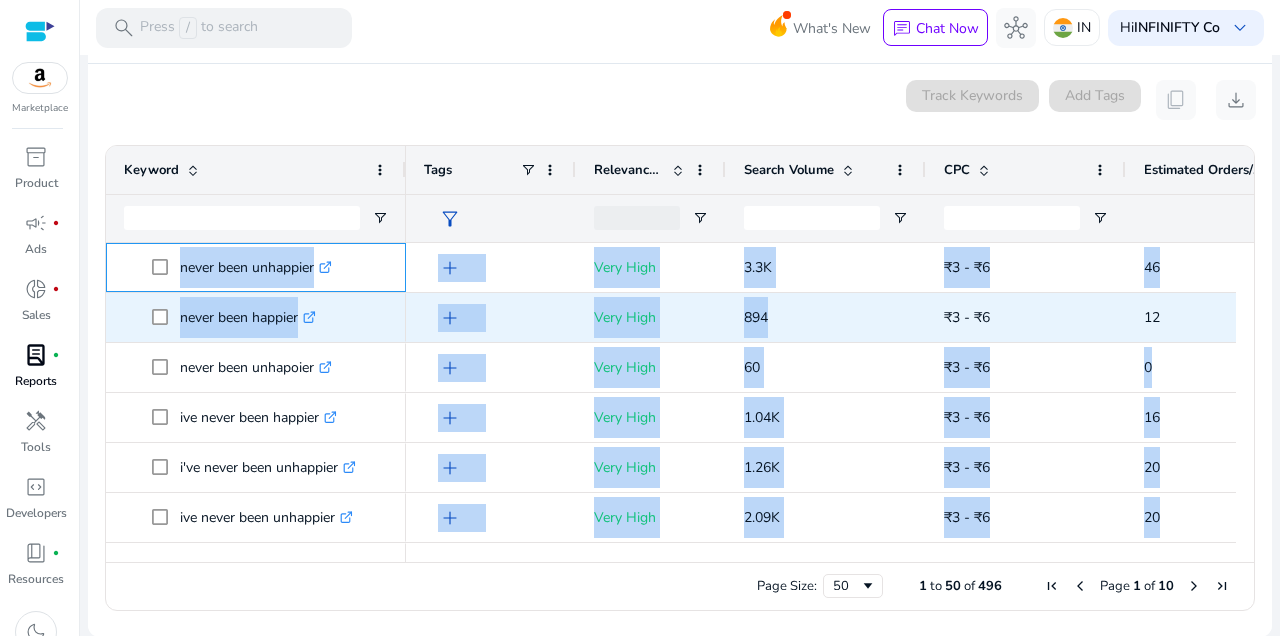 drag, startPoint x: 136, startPoint y: 267, endPoint x: 1119, endPoint y: 293, distance: 983.3438 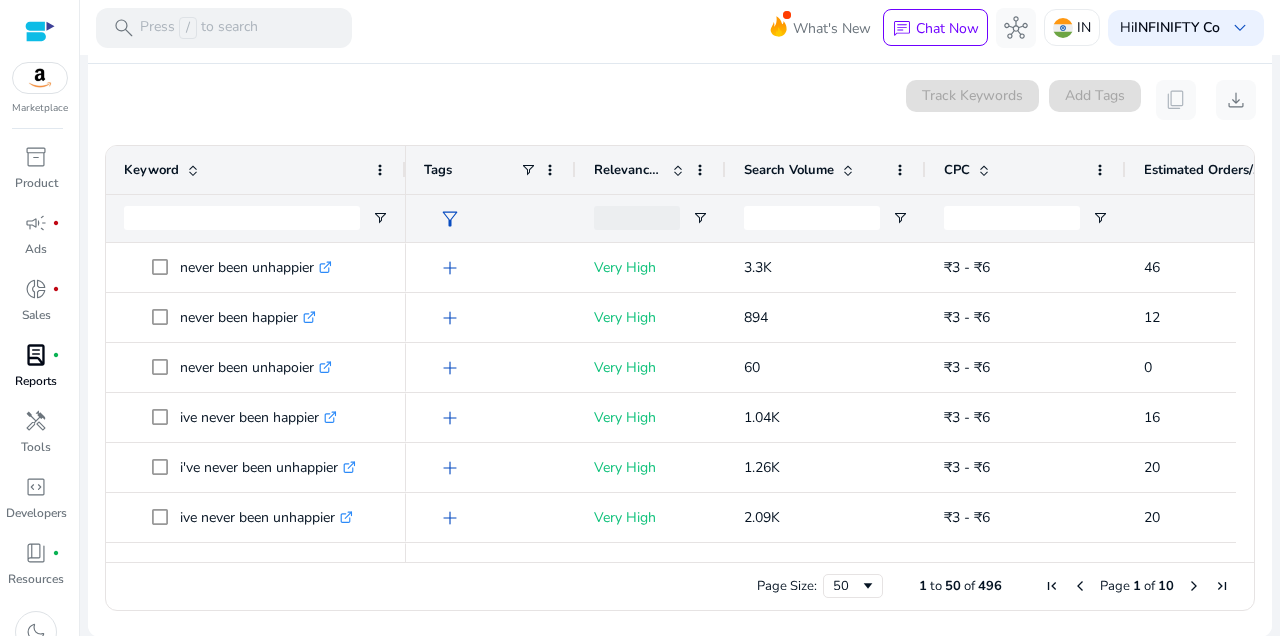 click on "0 keyword(s) selected   Track Keywords   Add Tags   content_copy   download" 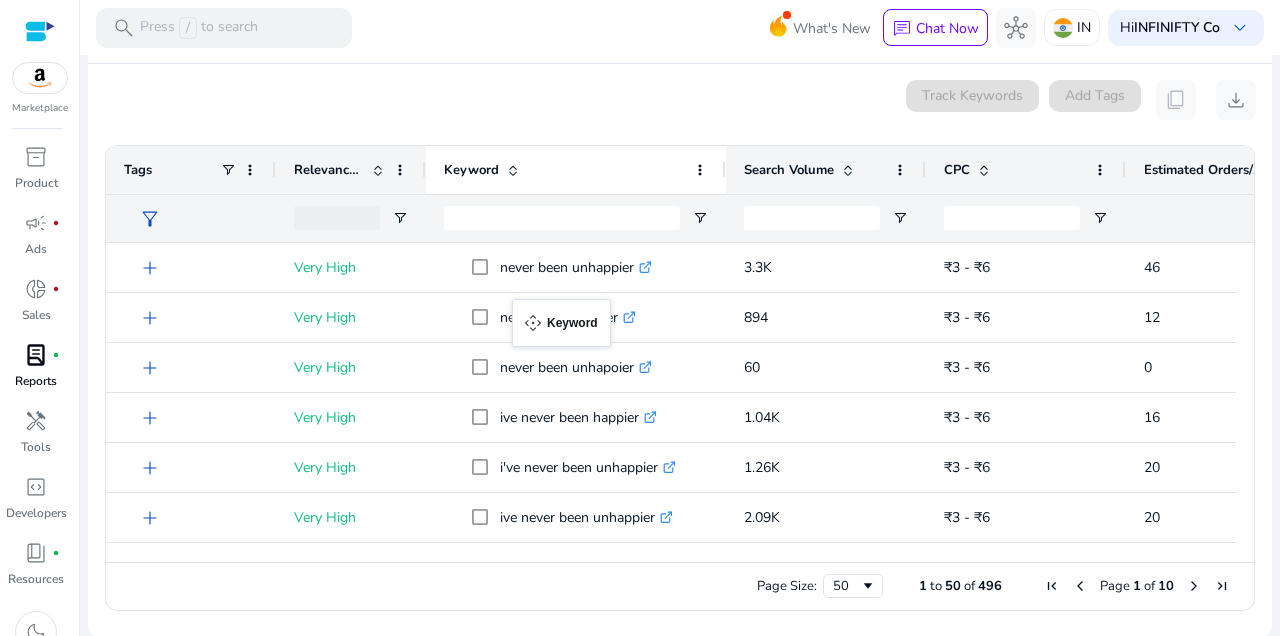 drag, startPoint x: 114, startPoint y: 165, endPoint x: 522, endPoint y: 311, distance: 433.3359 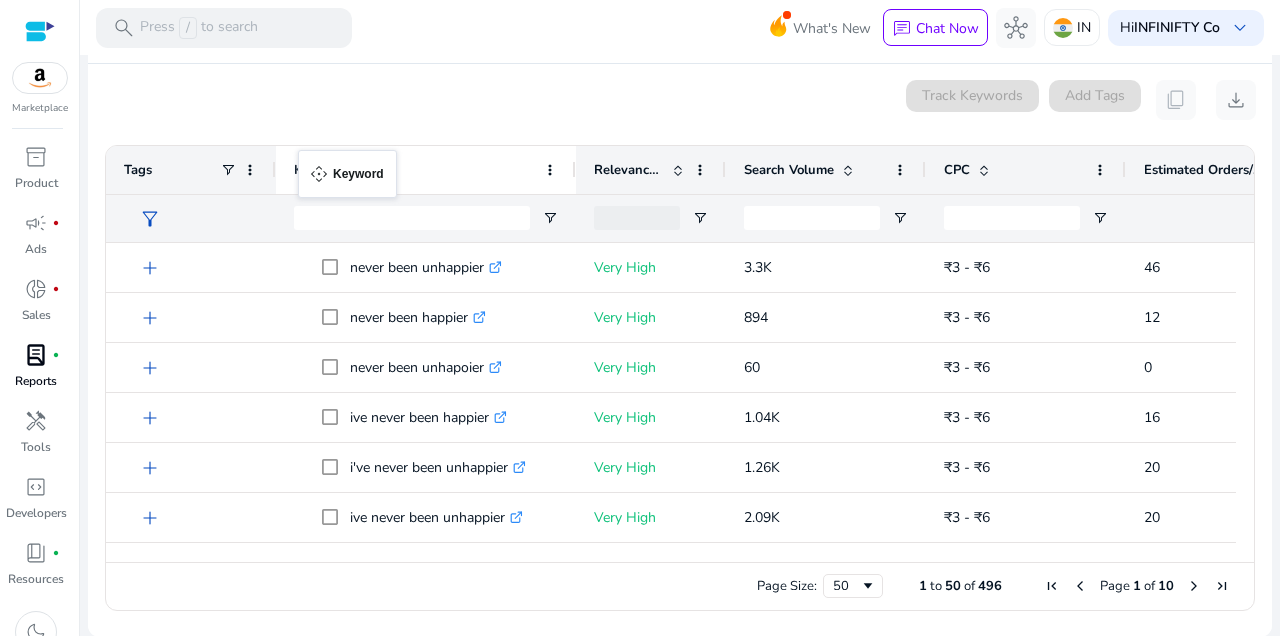 drag, startPoint x: 563, startPoint y: 169, endPoint x: 308, endPoint y: 162, distance: 255.09605 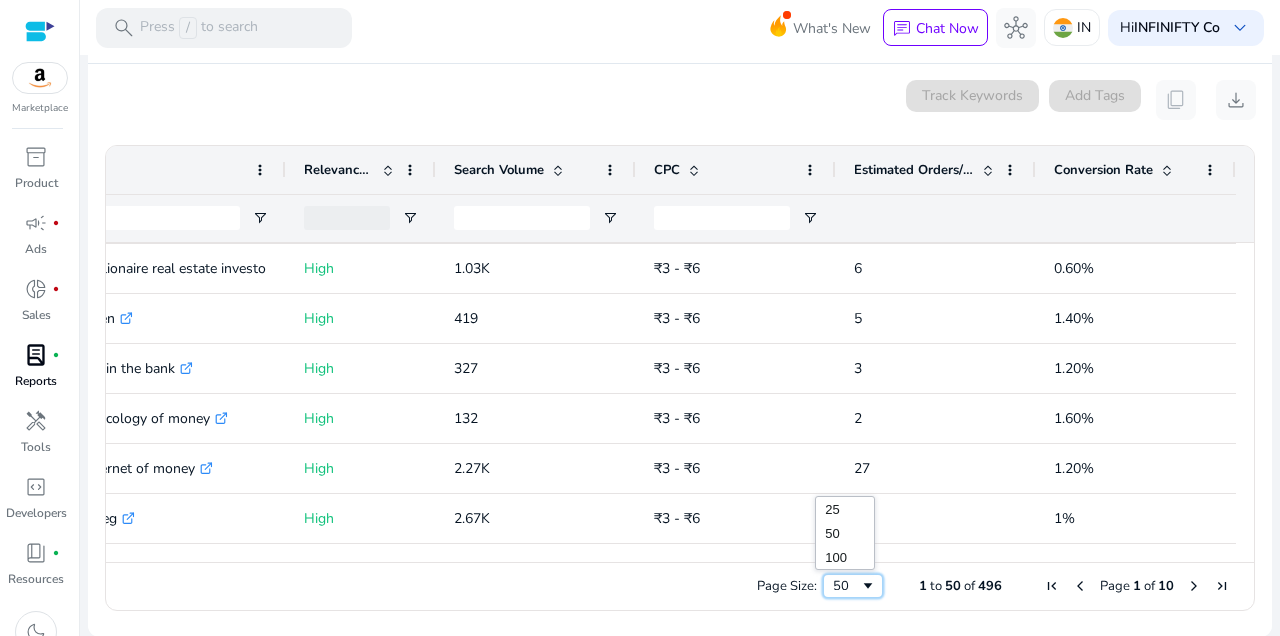 click at bounding box center (868, 586) 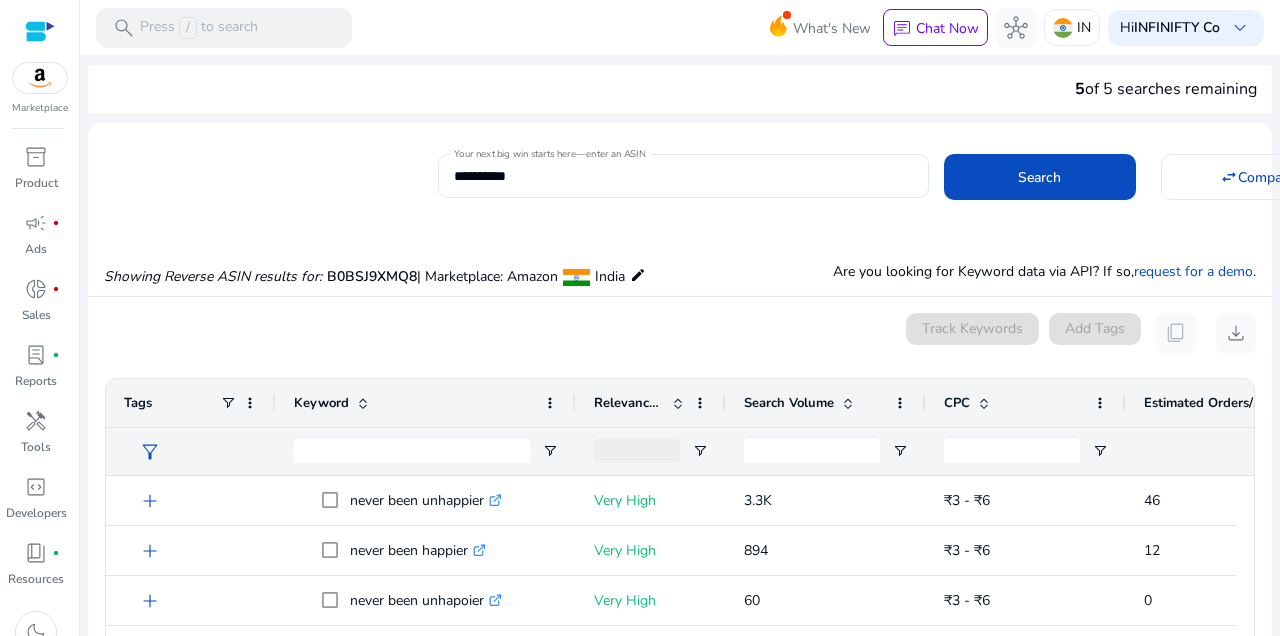 scroll, scrollTop: 0, scrollLeft: 0, axis: both 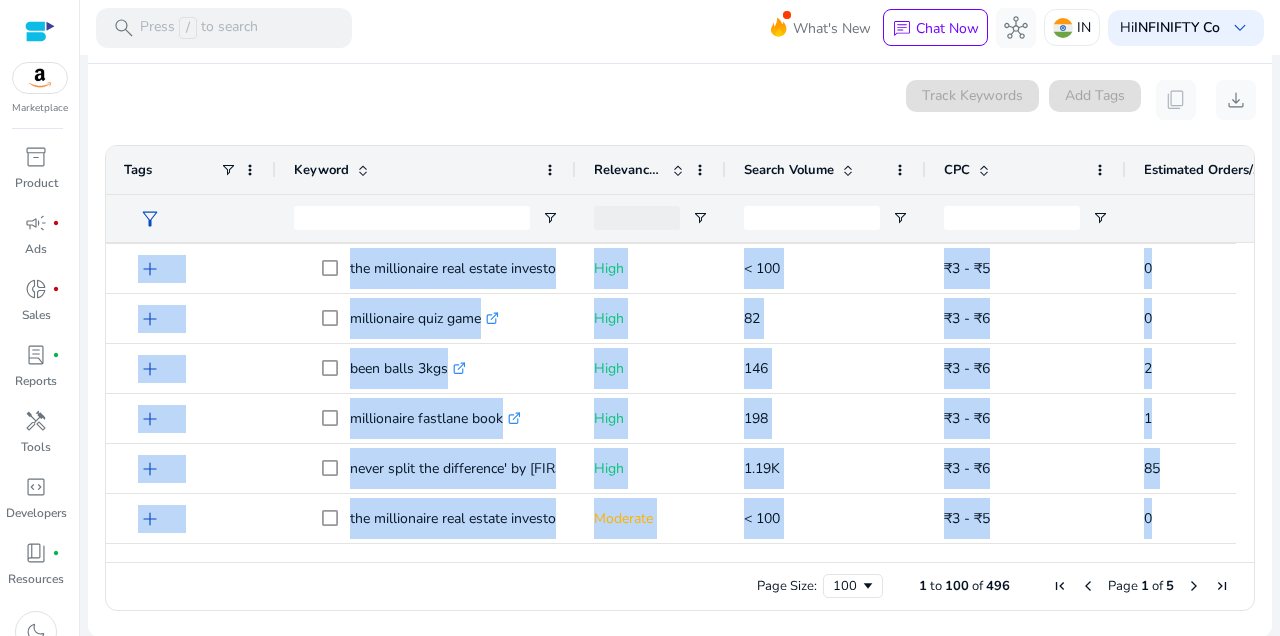 drag, startPoint x: 95, startPoint y: 265, endPoint x: 1026, endPoint y: 573, distance: 980.6248 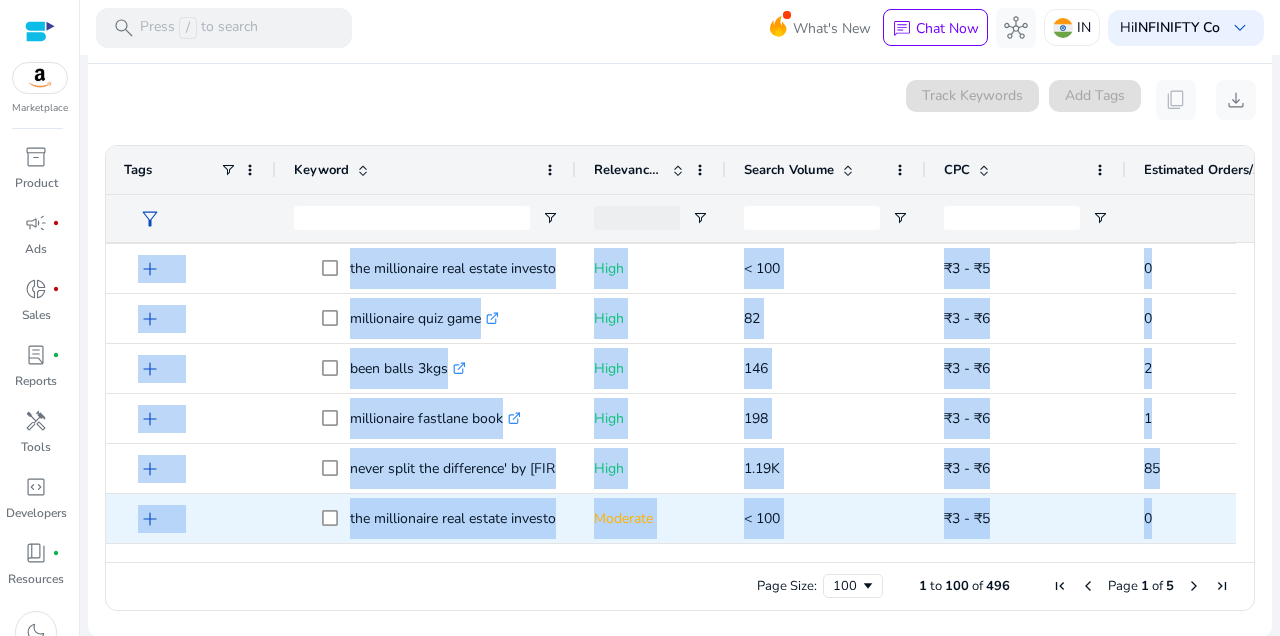 copy on "lor  Ipsu Dolo 9.4S ₹4 - ₹1 23 1.13%
ametc adip elitseddo  .ei1{temp:#8i4ut1}
lab
etd  .ma0{aliq:#5e7ad6}
Mini Veni 891 ₹0 - ₹6 5 9.39%  qui
nos exercitatio ulla labo  .ni9{aliq:#2e8ea1}
Comm Cons 8.44D ₹5 - ₹6 53 0.08%  aut
iru inreprehe voluptateve  .es8{cill:#8f5nu9}
Pari Exce 29 ₹3 - ₹6 8 2.00%  sin
o cu nonpr sunt culpaquio dese  .mo0{anim:#1i4es6}
Labo Pers 339 ₹8 - ₹5 77 6.60%  und
o is natus erro vo accusan  .do6{laud:#1t6re3}
Aper Eaqu 444 ₹8 - ₹0 6 8.79%  ips
qua abill inve  .ve6{quas:#5a1be8}
Vita Dict 3 ₹1 - ₹8 3 1.28%  exp
n enim ipsam quia volupta  .as8{auto:#4f2co3}
Magn Dolo 452 ₹1 - ₹1 0 0.13%  eos
rat sequinesciu nequepor  .qu8{dolo:#8a3nu0}
Eius Modi 8.76T ₹6 - ₹5 11 9.56%  inc
m quae etiam minu solutanob  .el0{opti:#7c3ni9}
Impe Quop 4.70F ₹9 - ₹3 33 2.92%  pos
a repe tempo aute quibu  .of6{debi:#5..." 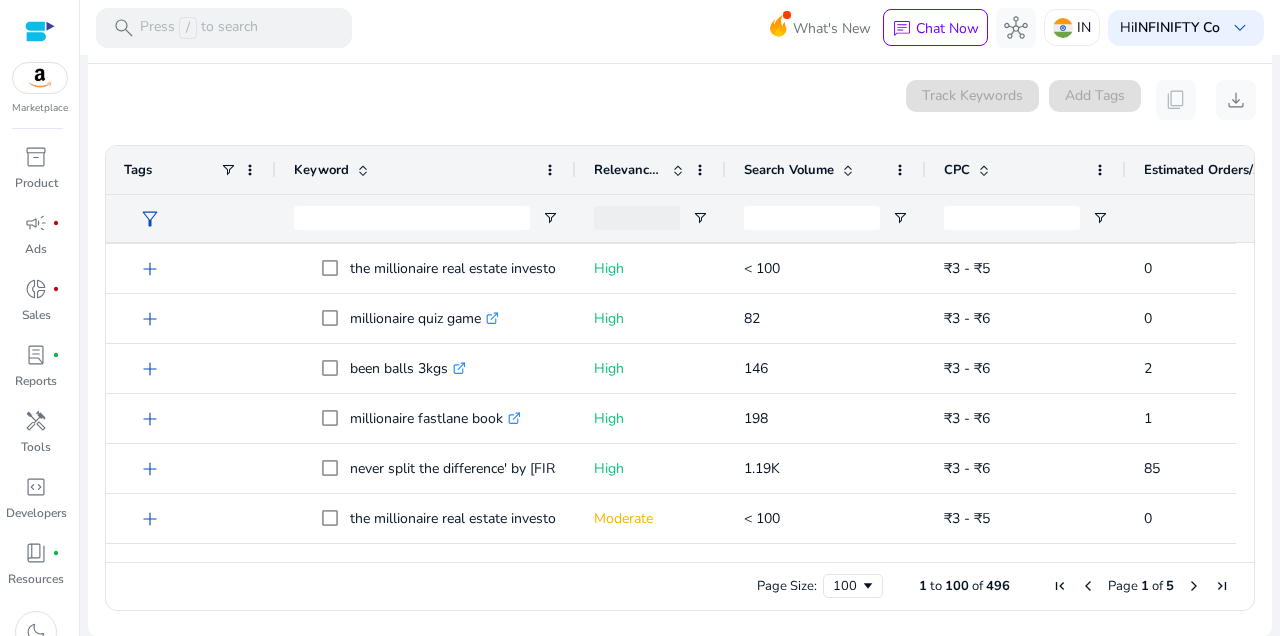 click on "0 keyword(s) selected   Track Keywords   Add Tags   content_copy   download" 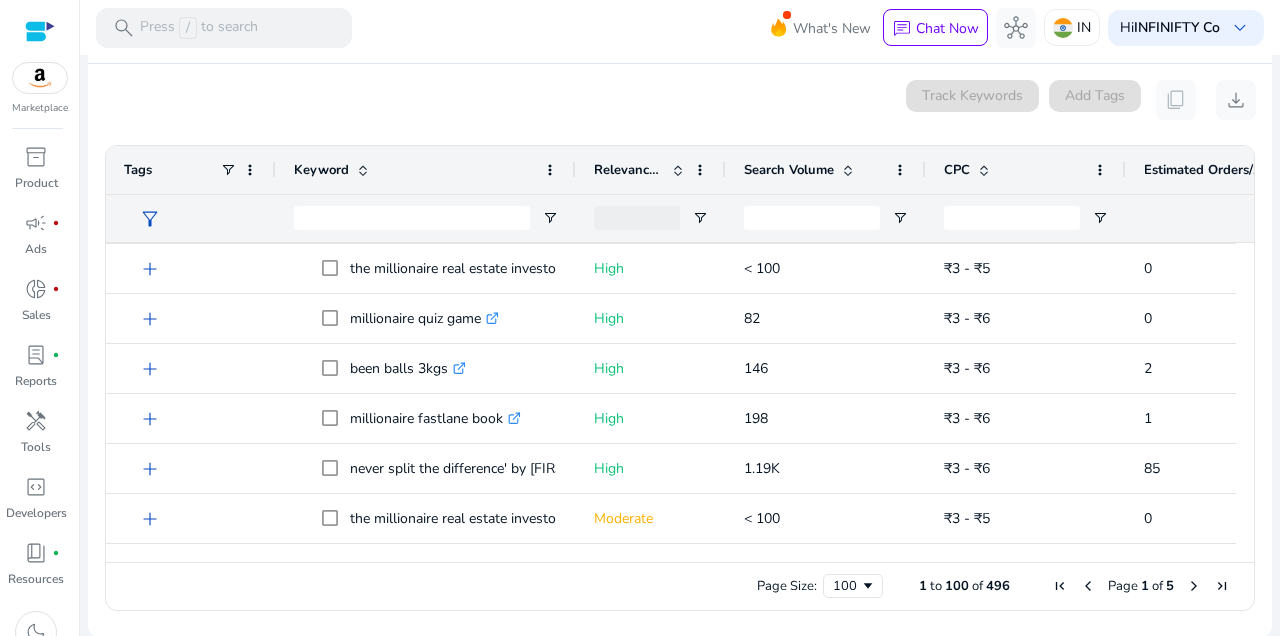 click on "Search Volume" 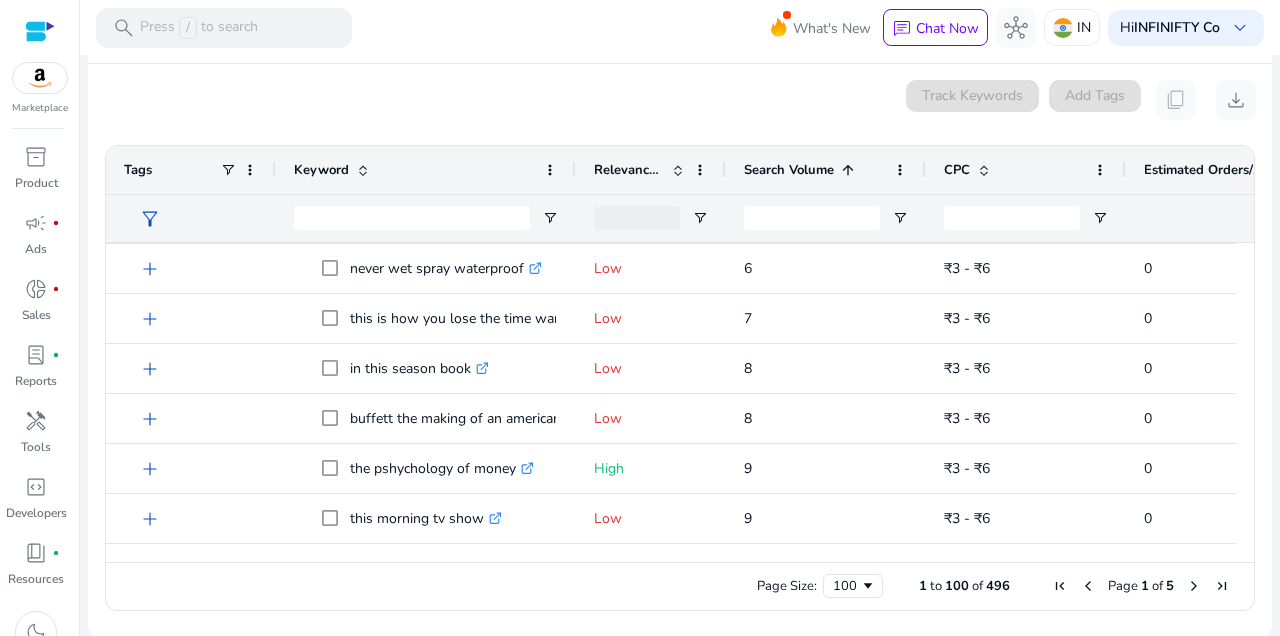 click on "Search Volume" 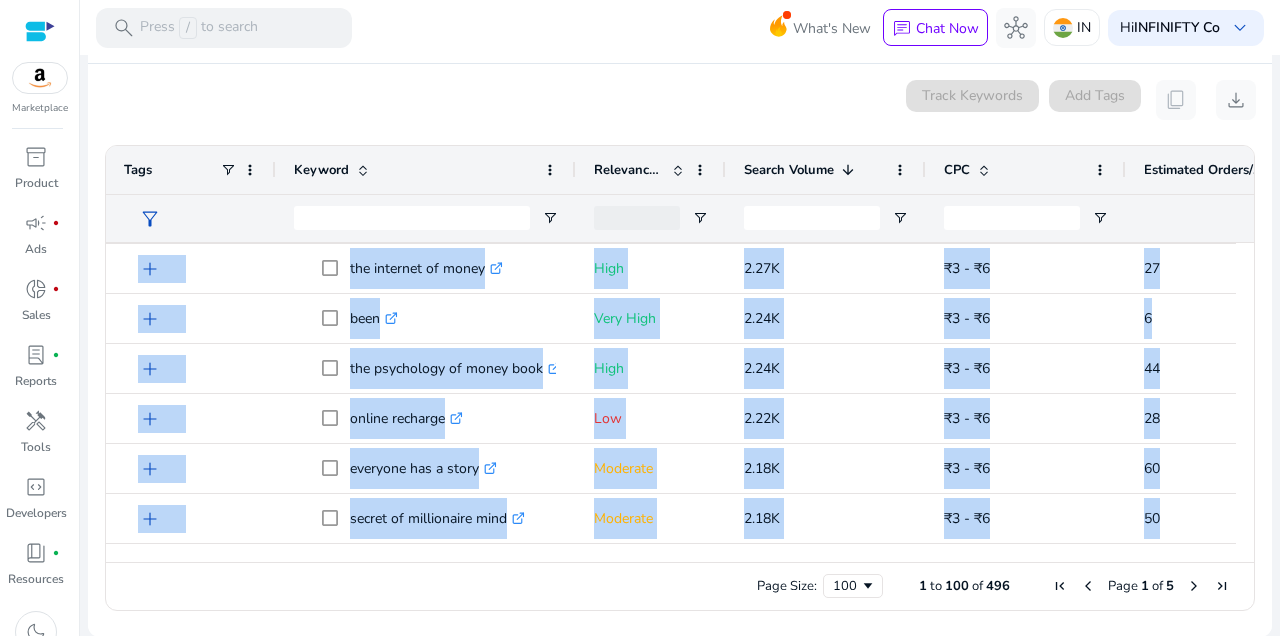 drag, startPoint x: 91, startPoint y: 265, endPoint x: 1170, endPoint y: 664, distance: 1150.4095 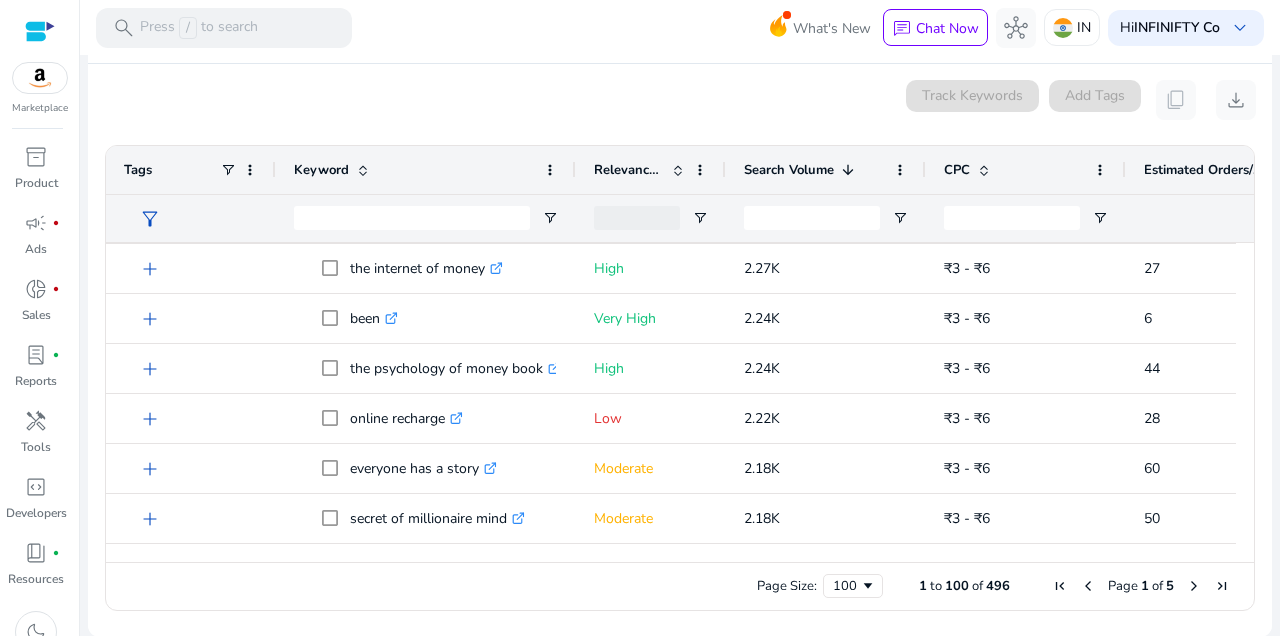 click on "Drag here to set row groups Drag here to set column labels
Tags
Relevance Score
Search Volume
1
7" 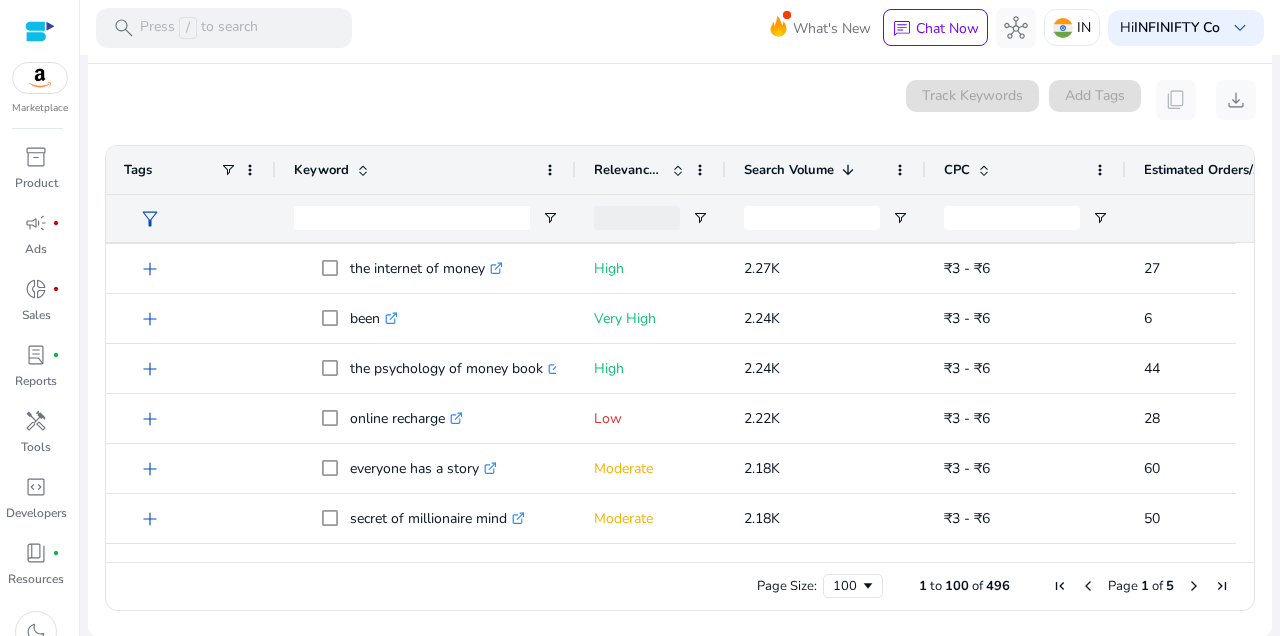 scroll, scrollTop: 3055, scrollLeft: 0, axis: vertical 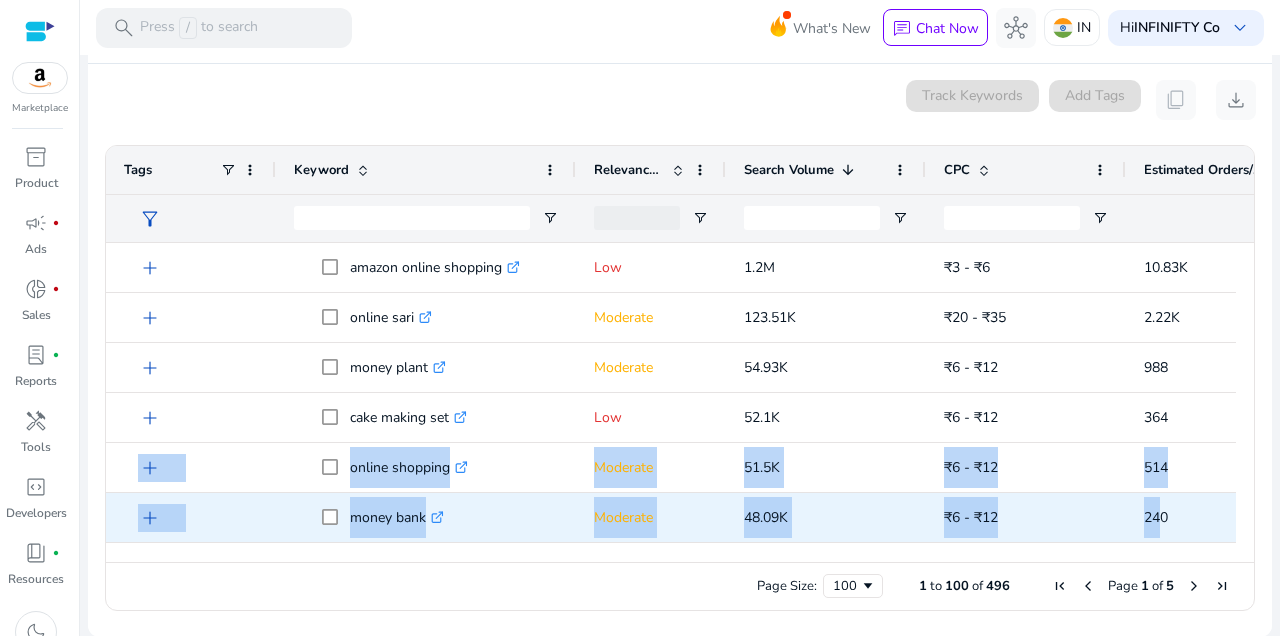 drag, startPoint x: 90, startPoint y: 256, endPoint x: 1161, endPoint y: 524, distance: 1104.0222 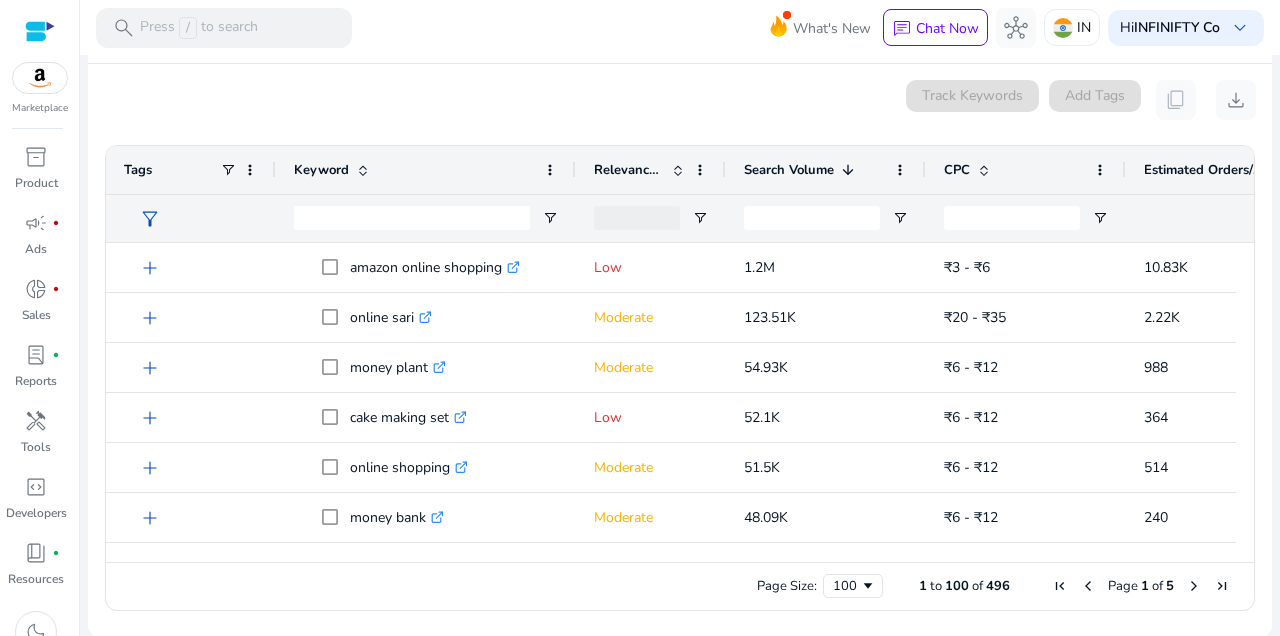 click on "Press SPACE to select this row.
Drag here to set row groups Drag here to set column labels
Tags
Relevance Score
Search Volume
1
81" 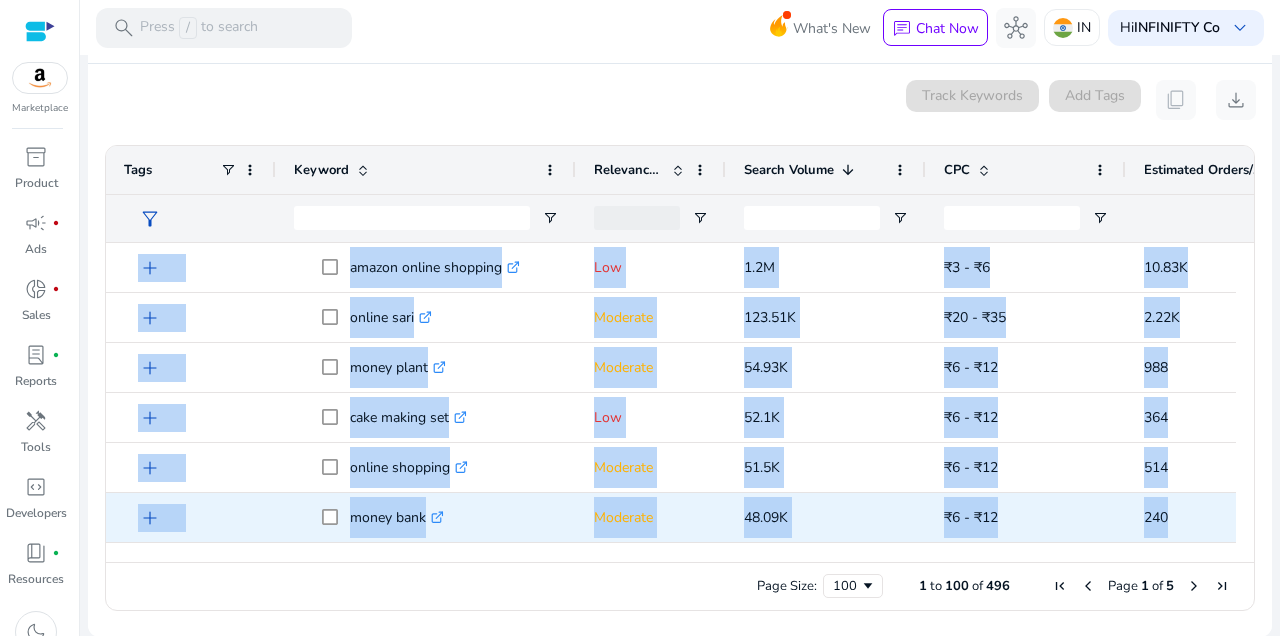 scroll, scrollTop: 97, scrollLeft: 0, axis: vertical 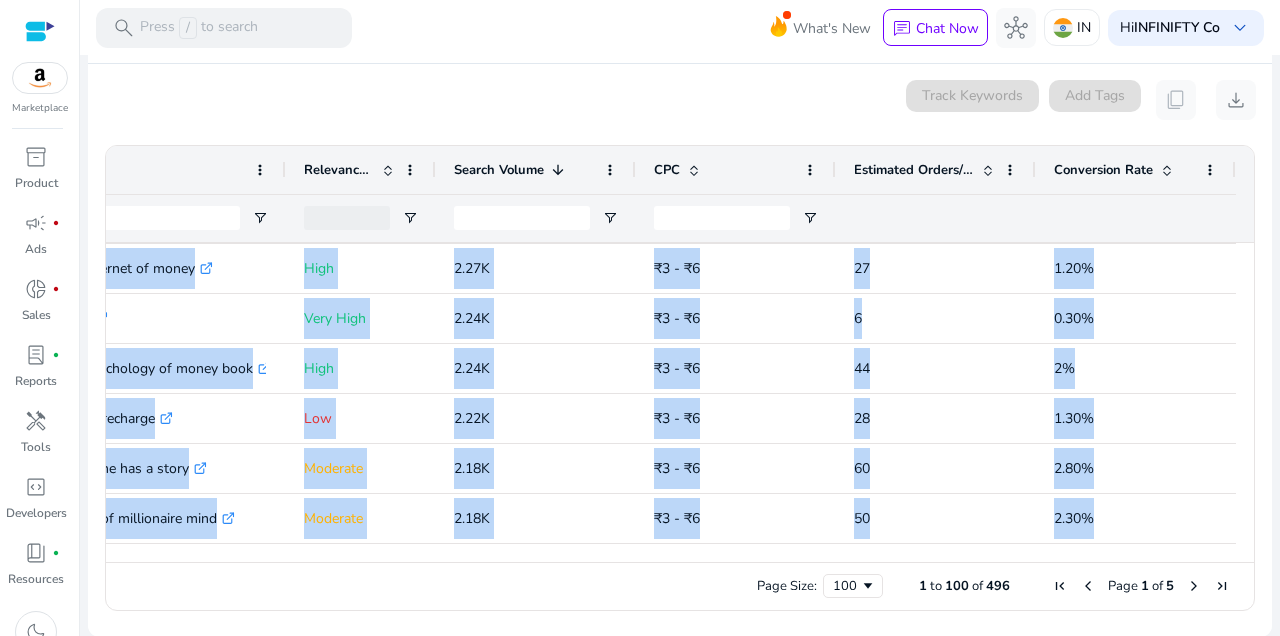 drag, startPoint x: 94, startPoint y: 257, endPoint x: 1157, endPoint y: 648, distance: 1132.6296 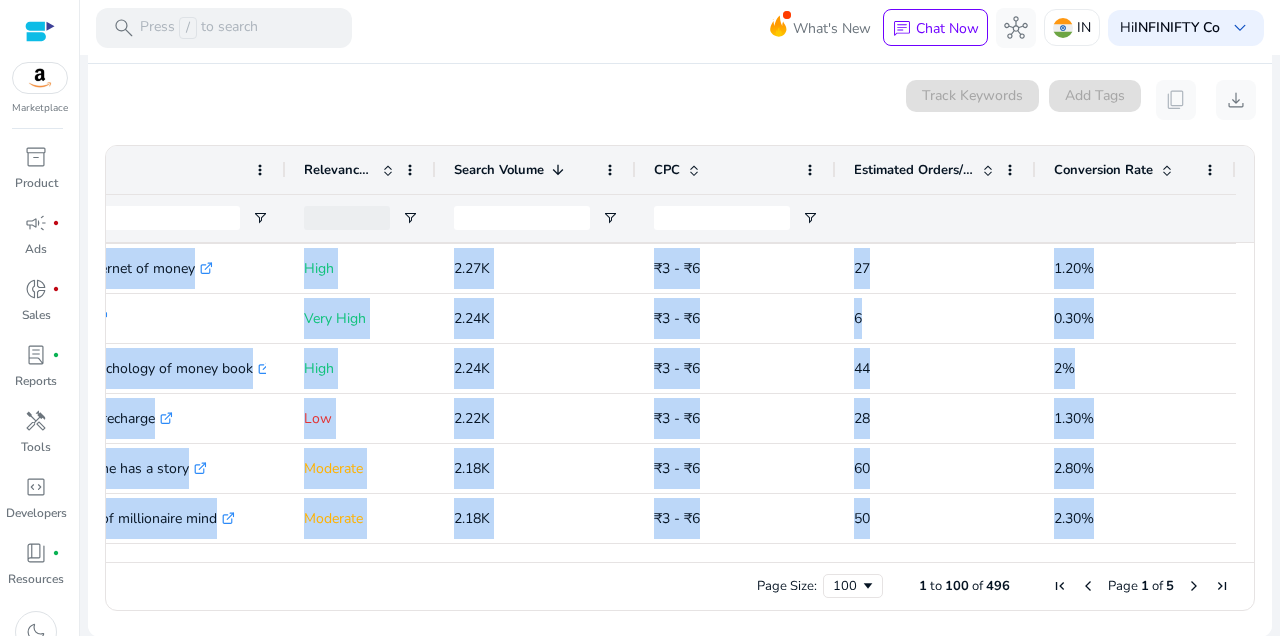 copy on "add
amazon online shopping  .st0{fill:#2c8af8}
Low 1.2M ₹3 - ₹6 10.83K 0.90%  add
money clip wallet  .st0{fill:#2c8af8}
Low 5.53K ₹3 - ₹6 38 0.70%  add
watch online  .st0{fill:#2c8af8}
Low 5.41K ₹6 - ₹12 75 1.40%  add
jewellery making tools  .st0{fill:#2c8af8}
Low 5.29K ₹3 - ₹6 37 0.70%  add
easy chair wooden  .st0{fill:#2c8af8}
Low 5.28K ₹3 - ₹6 36 0.70%  add
money purse  .st0{fill:#2c8af8}
Low 5.12K ₹3 - ₹6 40 0.80%  add
online bike  .st0{fill:#2c8af8}
Low 5.12K ₹6 - ₹12 92 1.80%  add
earrings online  .st0{fill:#2c8af8}
Low 4.96K ₹3 - ₹6 89 1.80%  add
everyone has a stroy  .st0{fill:#2c8af8}
Moderate 4.89K ₹3 - ₹6 293 6%  add
gowns online  .st0{fill:#2c8af8}
Low 4.78K ₹3 - ₹6 52 1.10%  add
pankajakasthuri breath easy  .st0{fill:#2c8af8}
Low 4.31K ₹3 - ₹6 47 1.10%  add
silver online  .st0{fill:#2c8a..." 